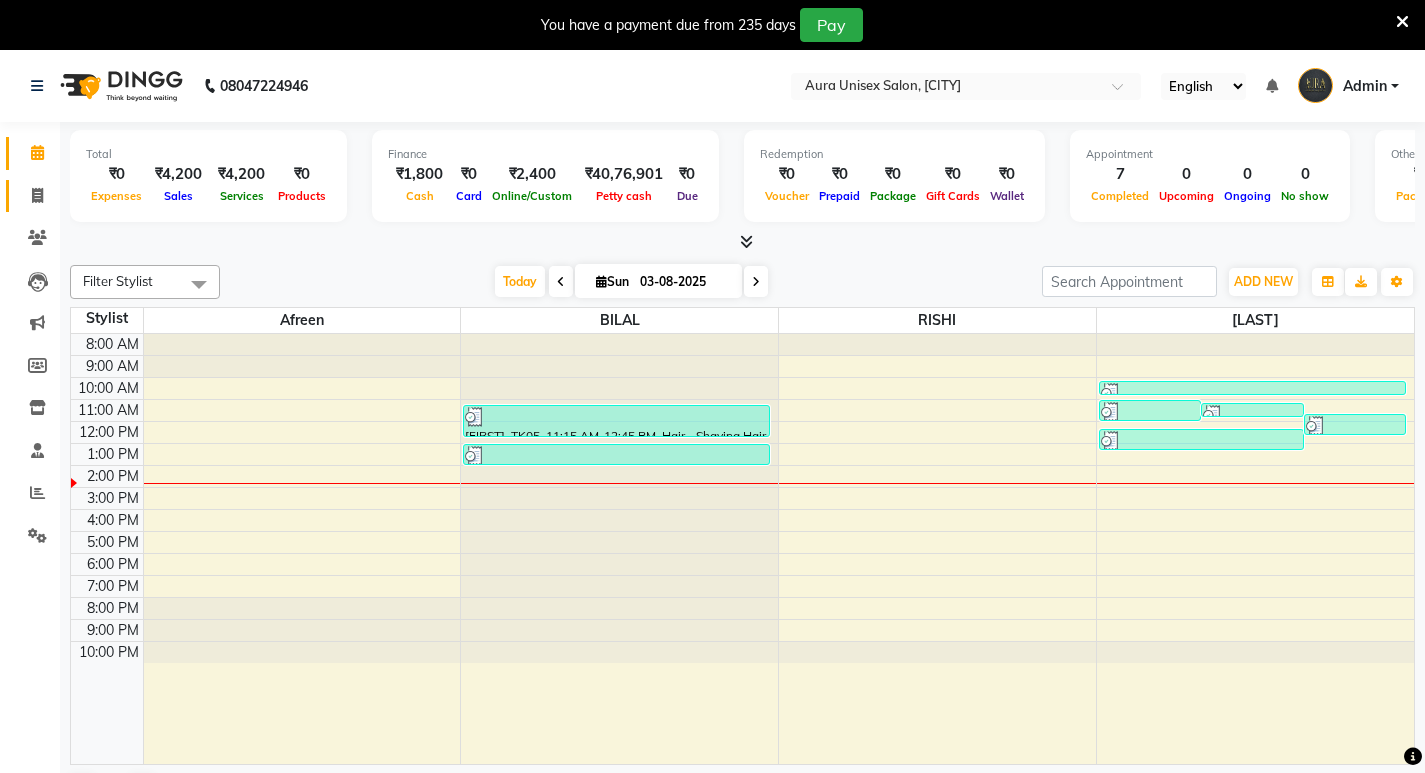 scroll, scrollTop: 0, scrollLeft: 0, axis: both 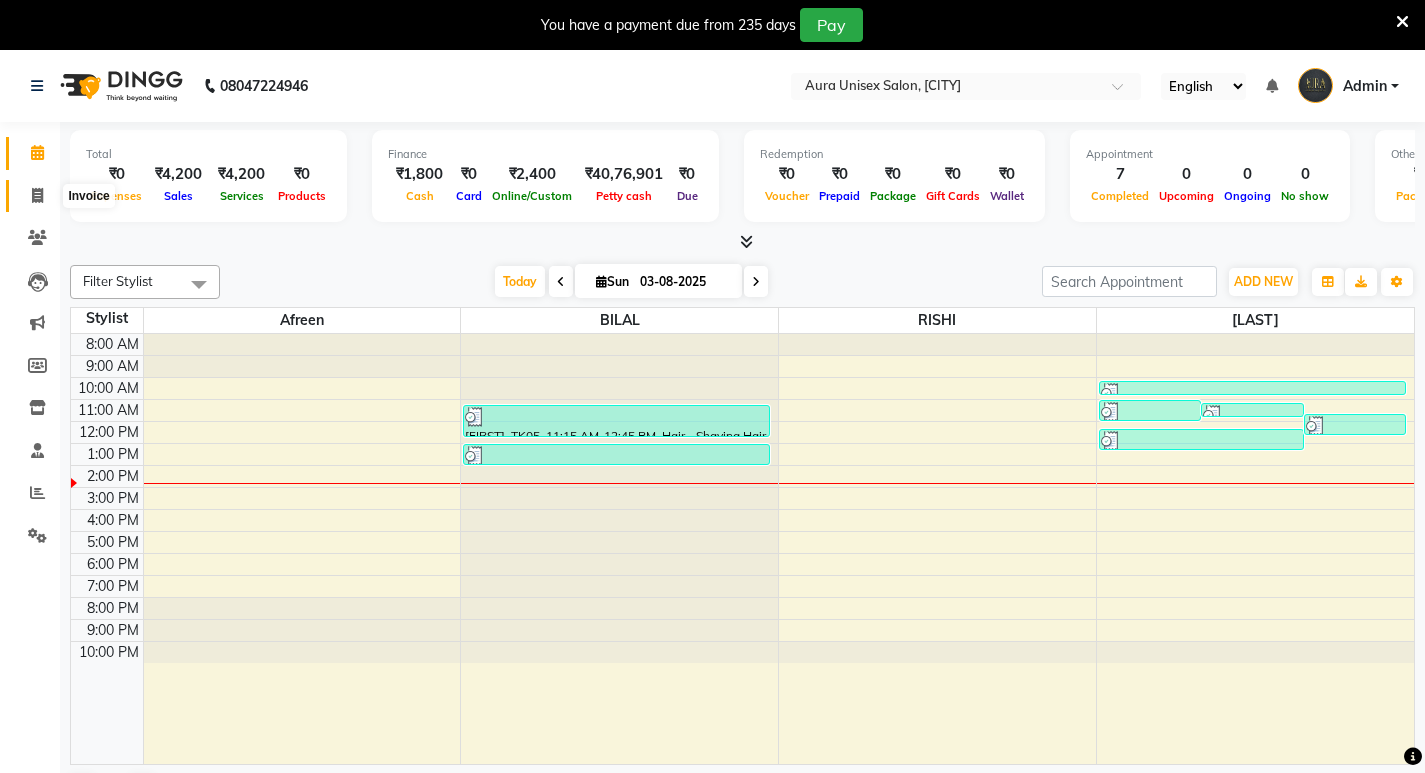 click 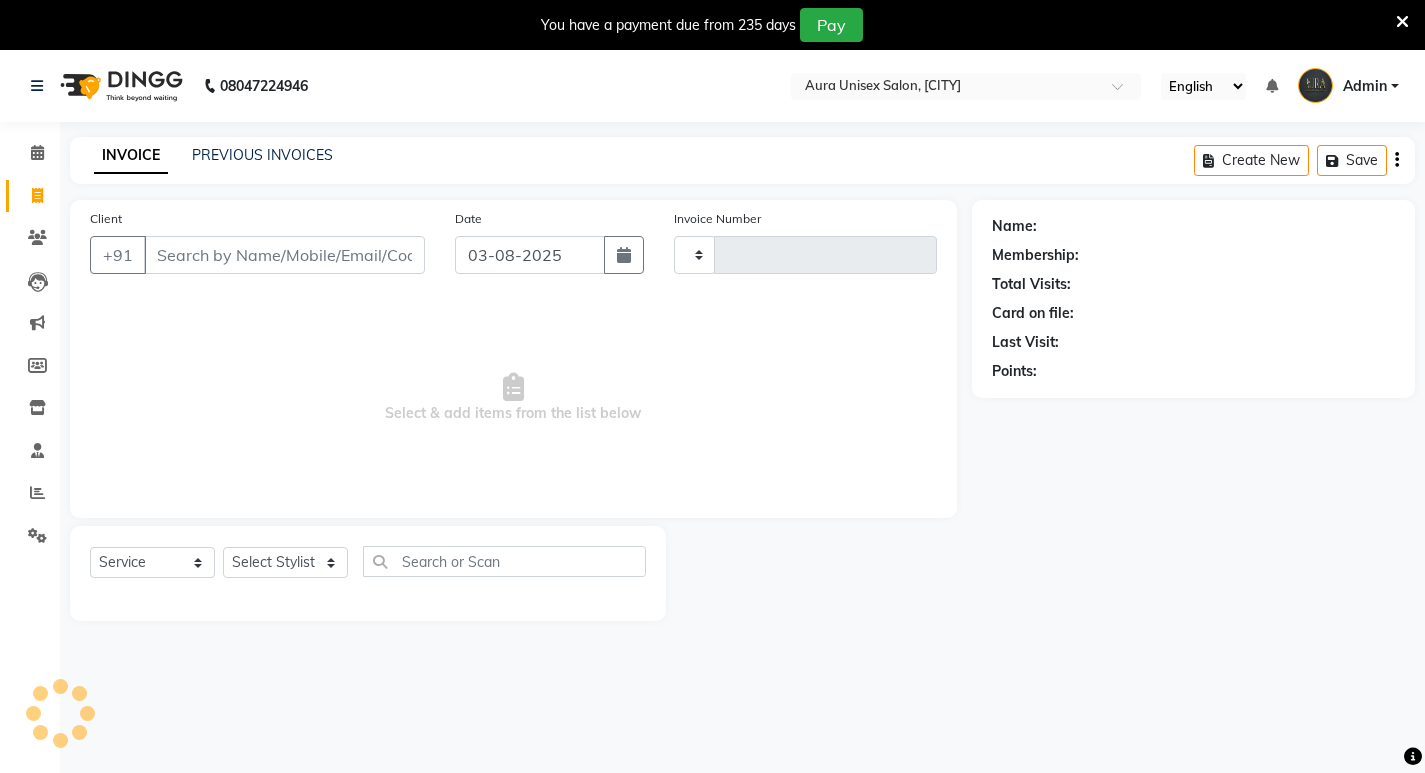 type on "0935" 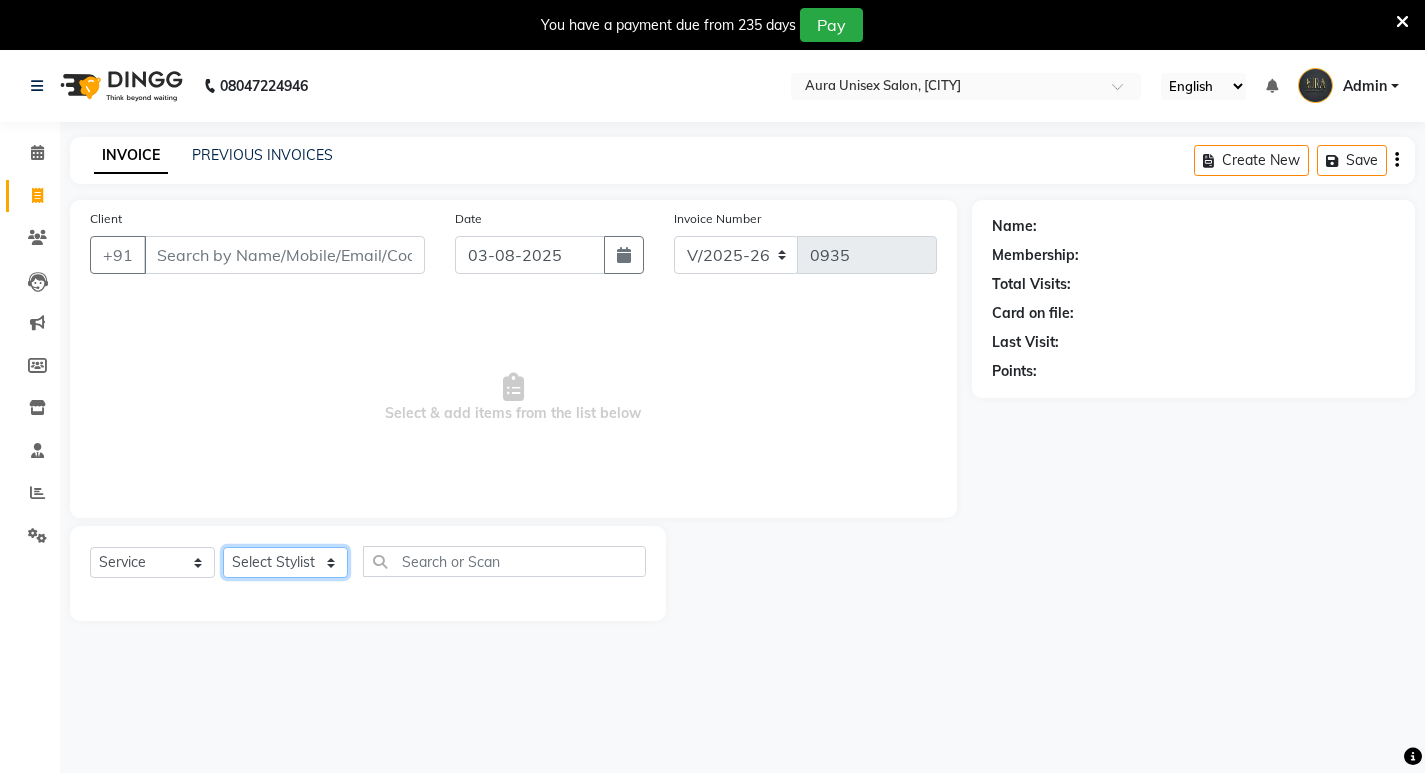 click on "Select Stylist" 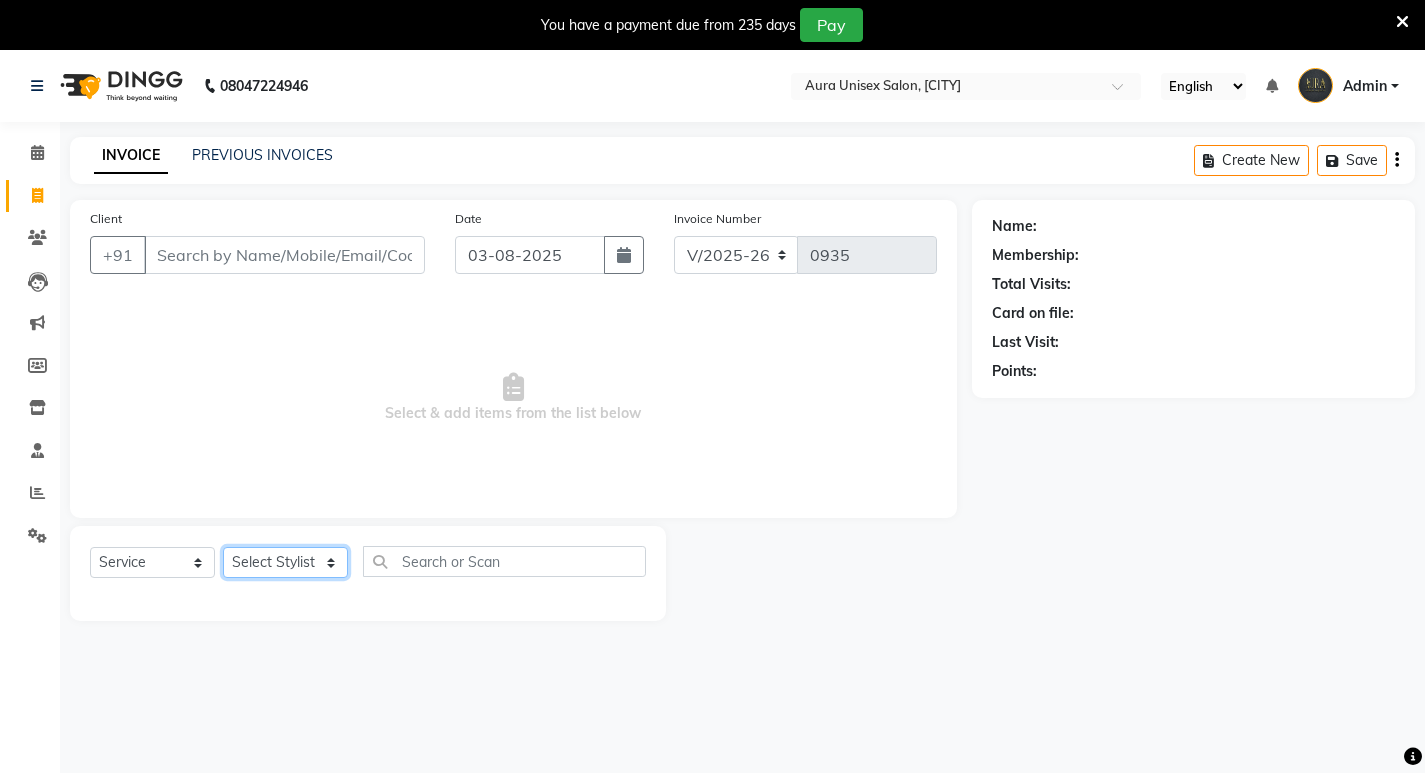 select on "[NUMBER]" 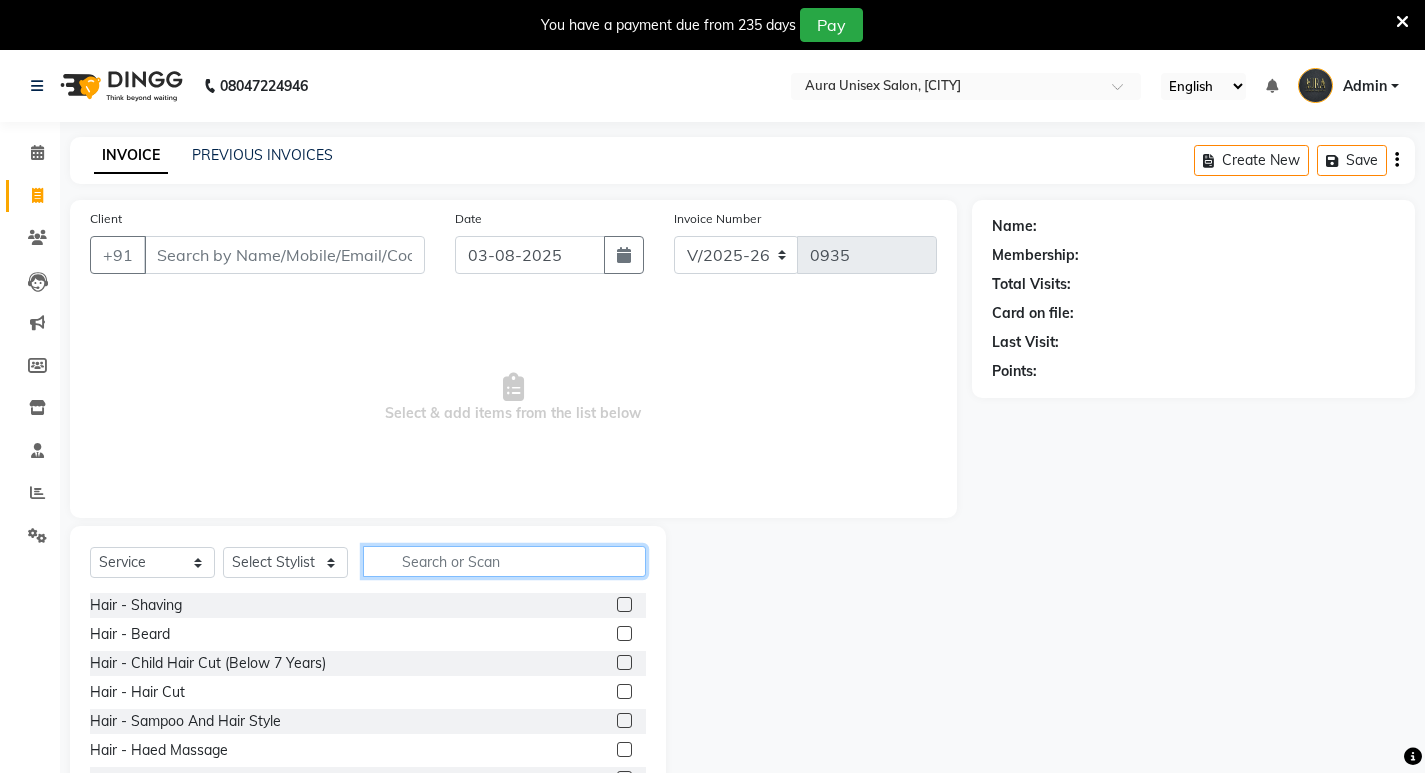 click 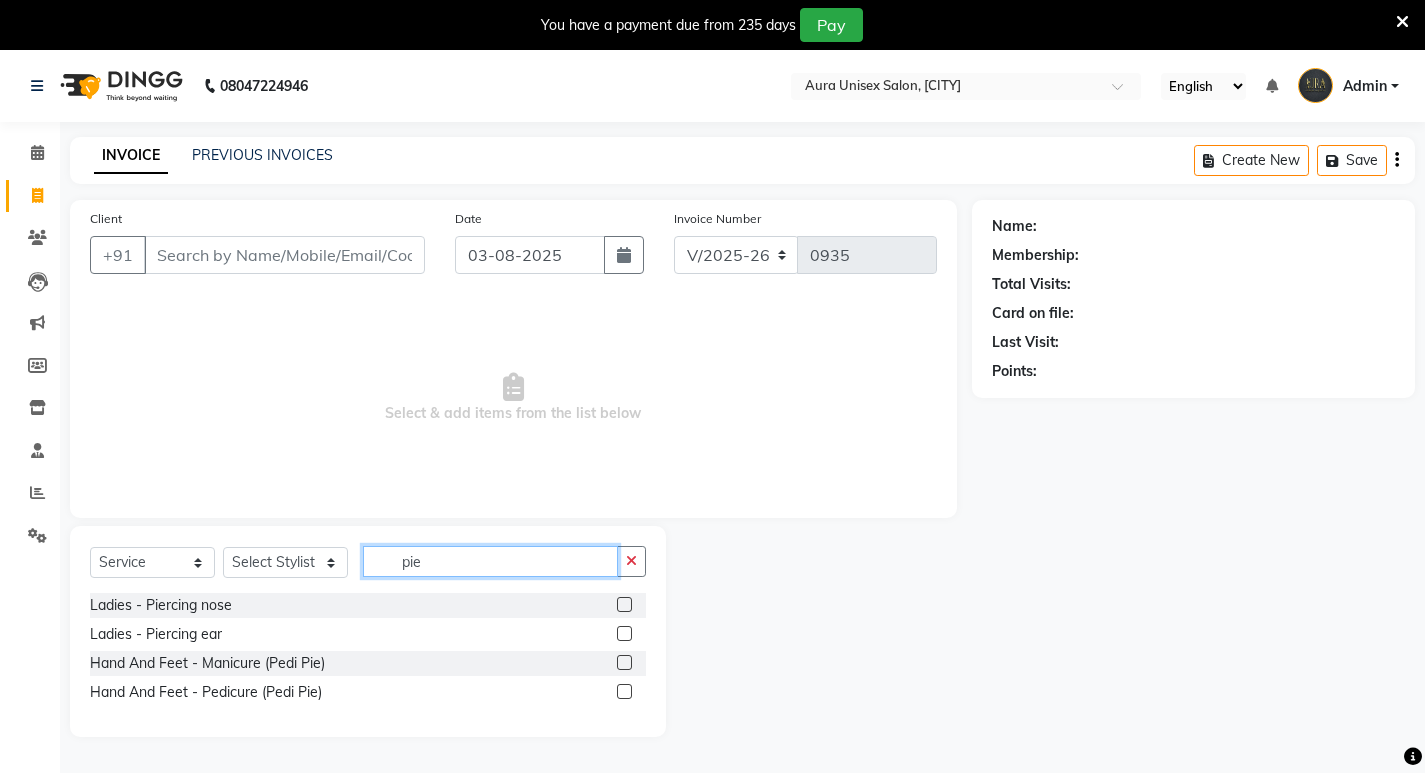 type on "pie" 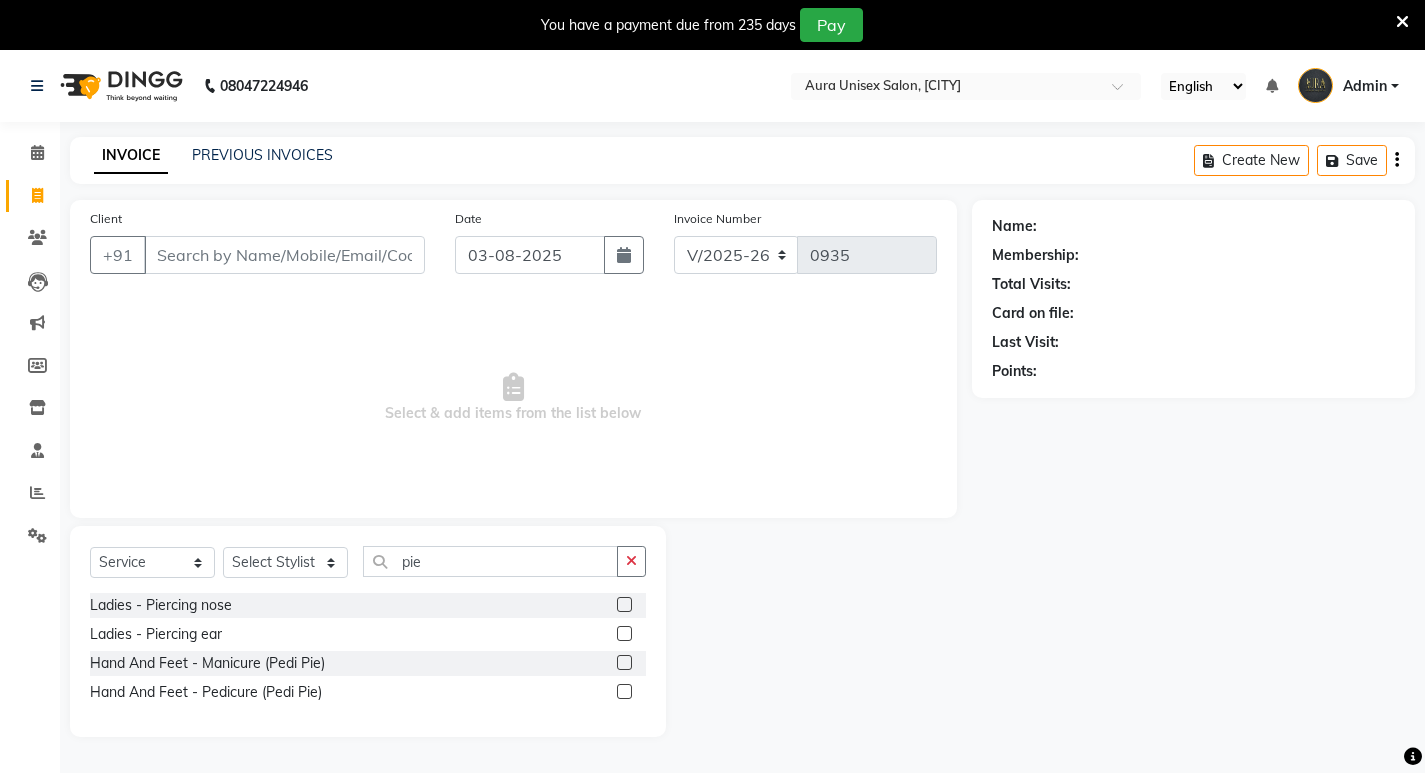 click 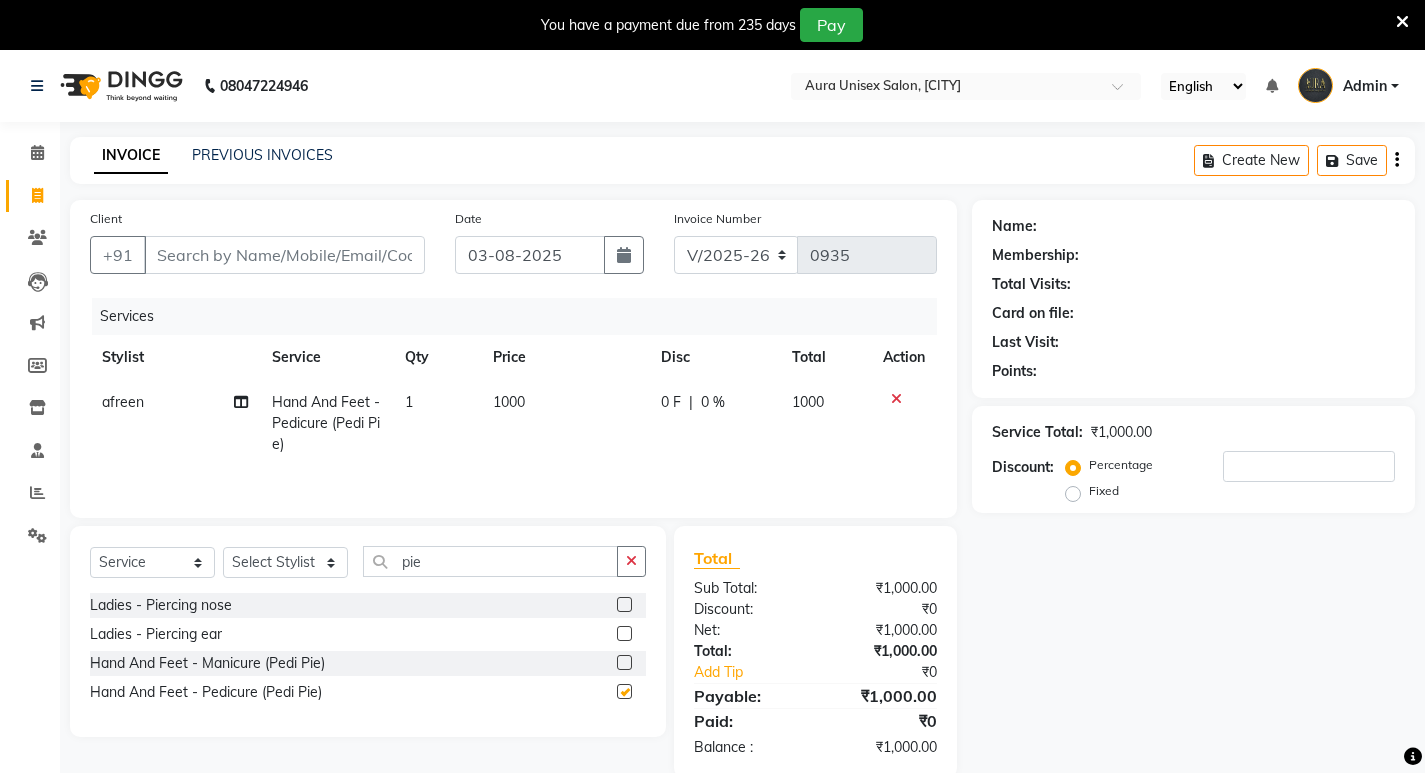 checkbox on "false" 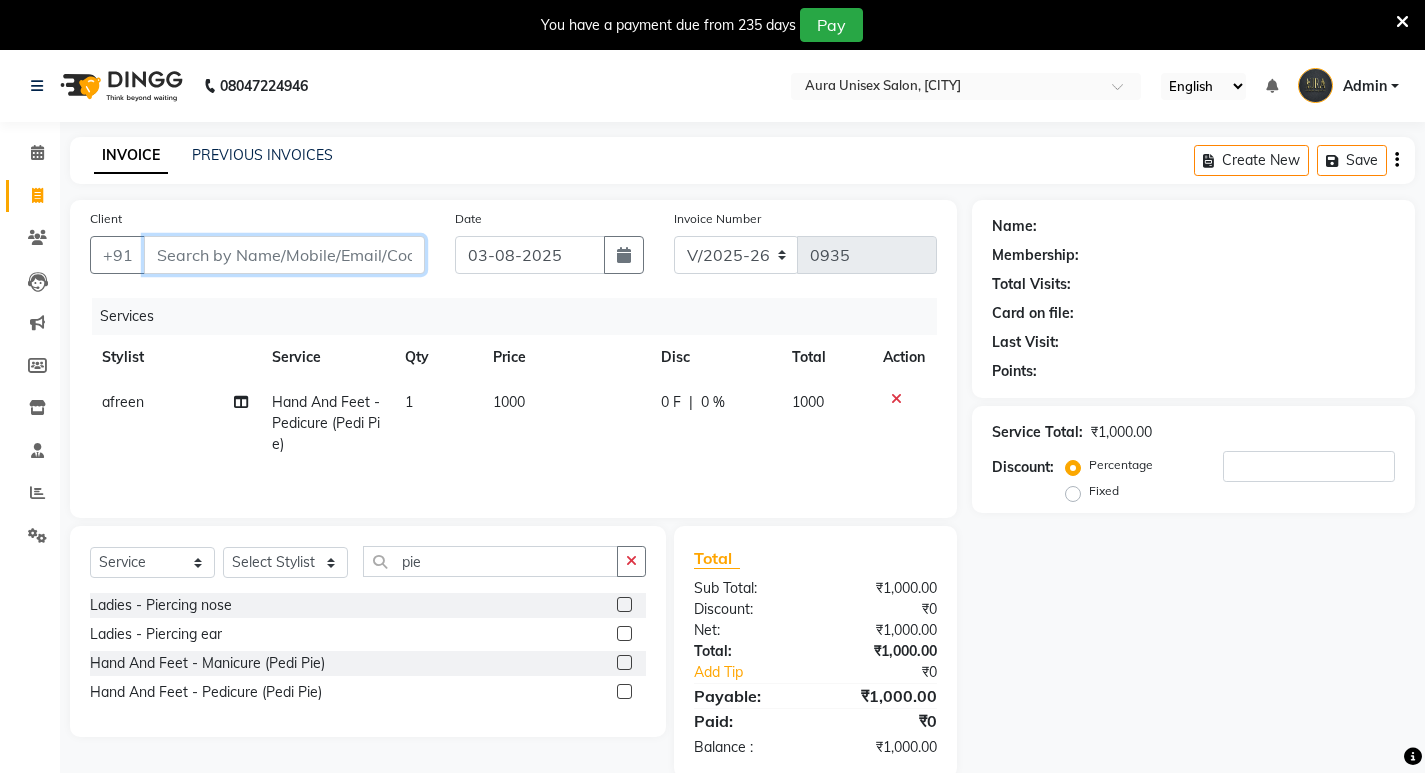 click on "Client" at bounding box center (284, 255) 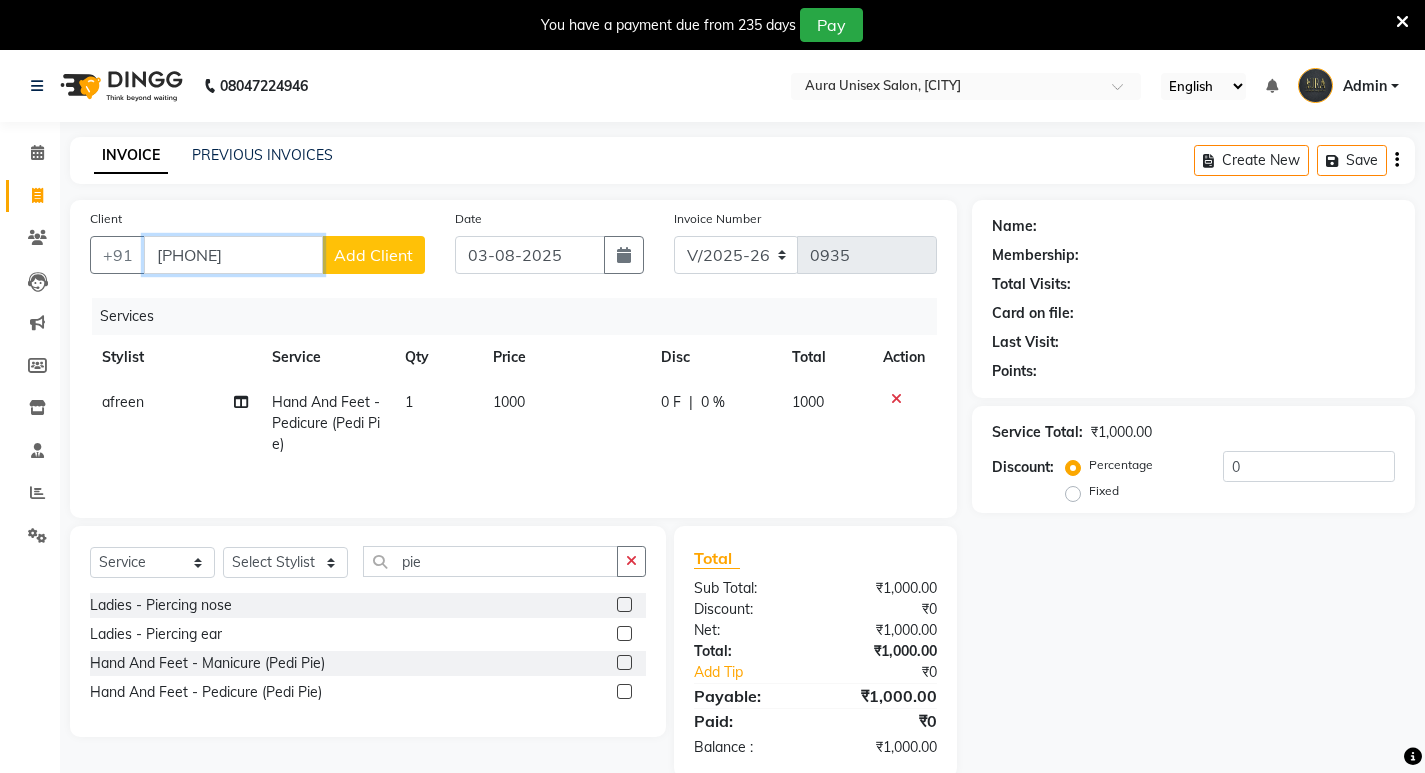 type on "[PHONE]" 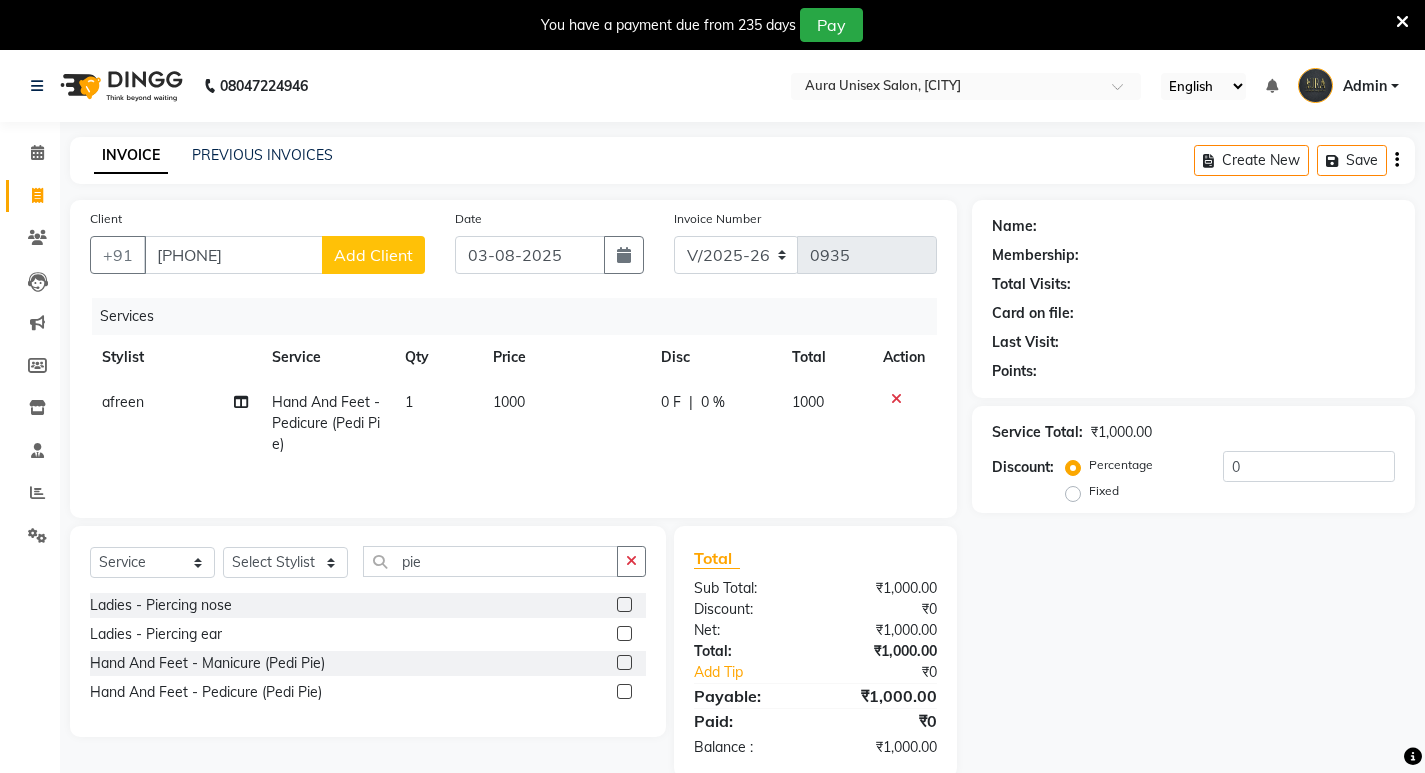 click on "Add Client" 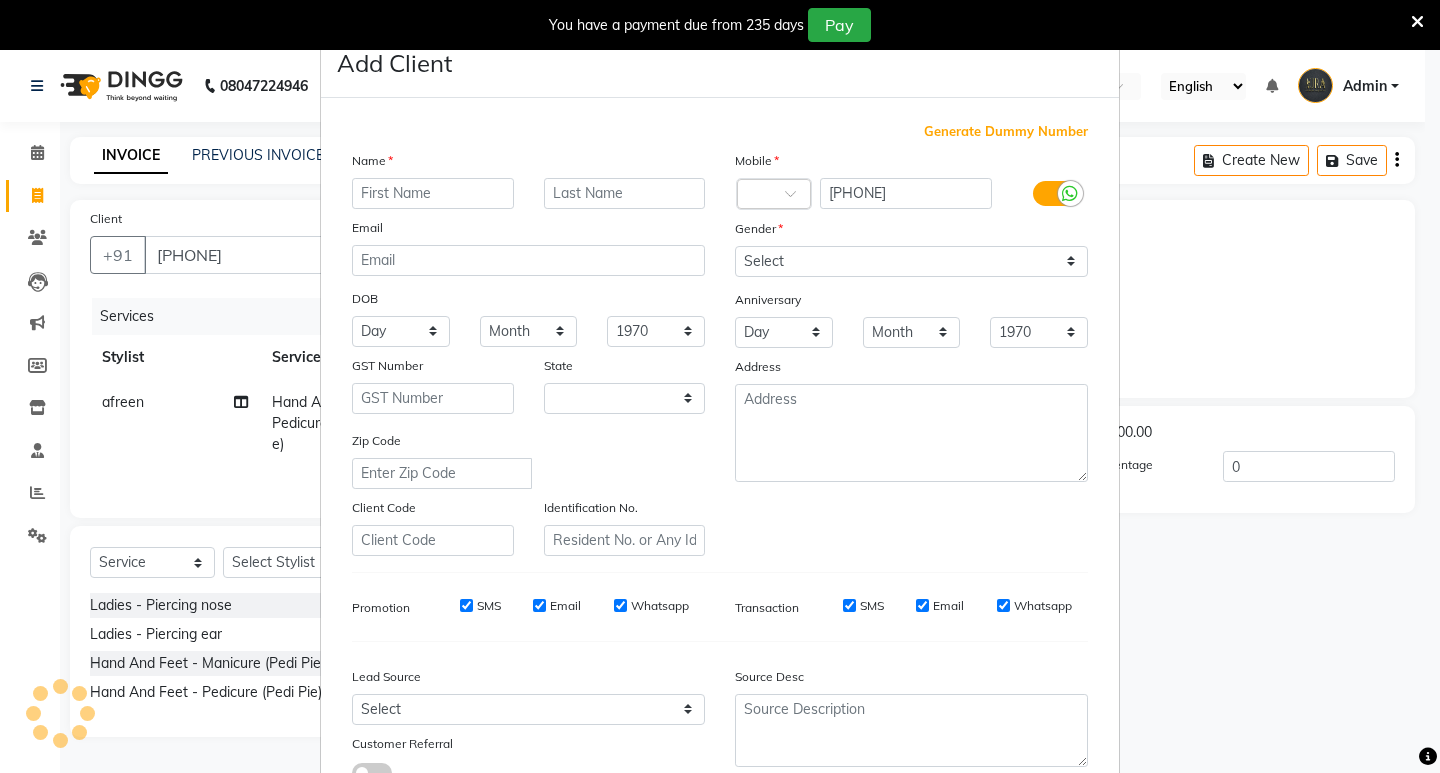 select on "4" 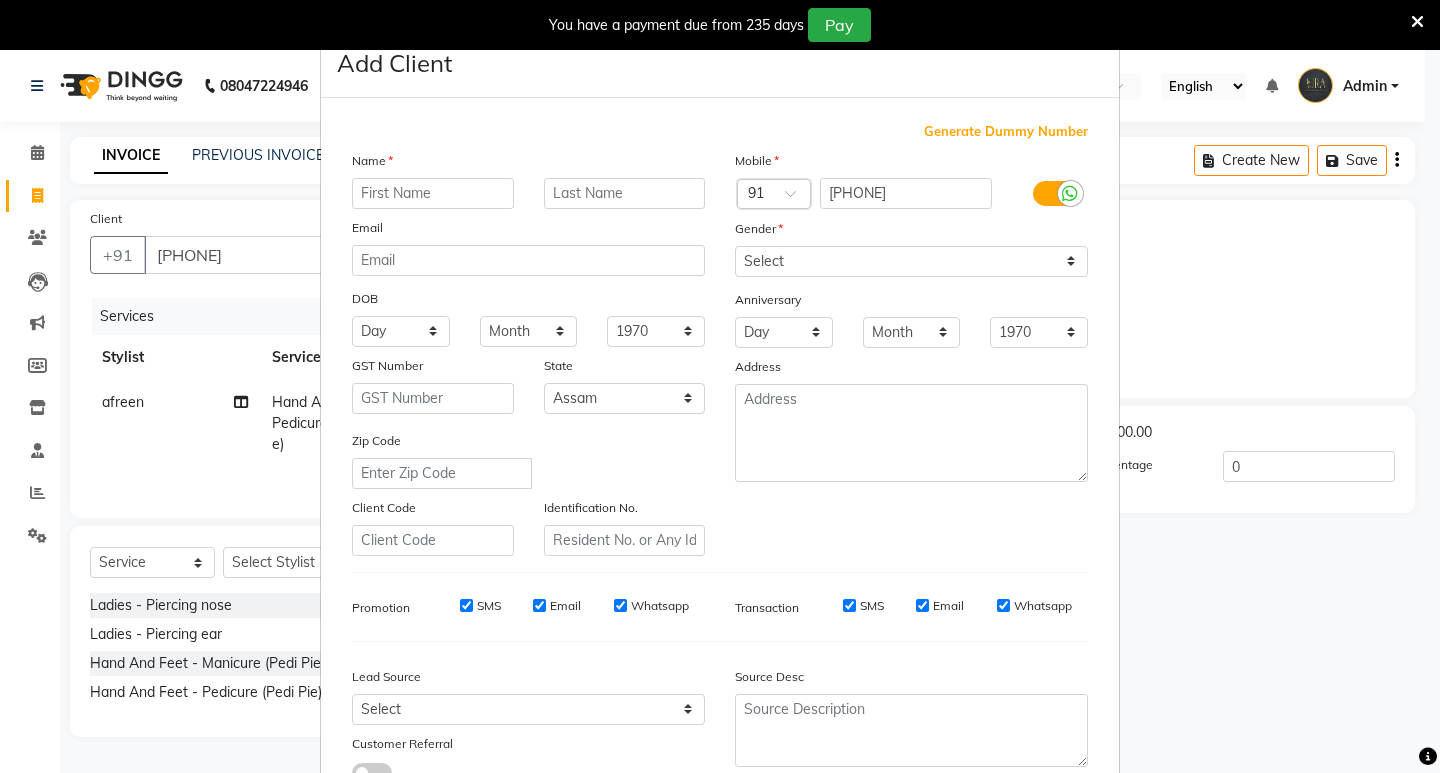 click at bounding box center [433, 193] 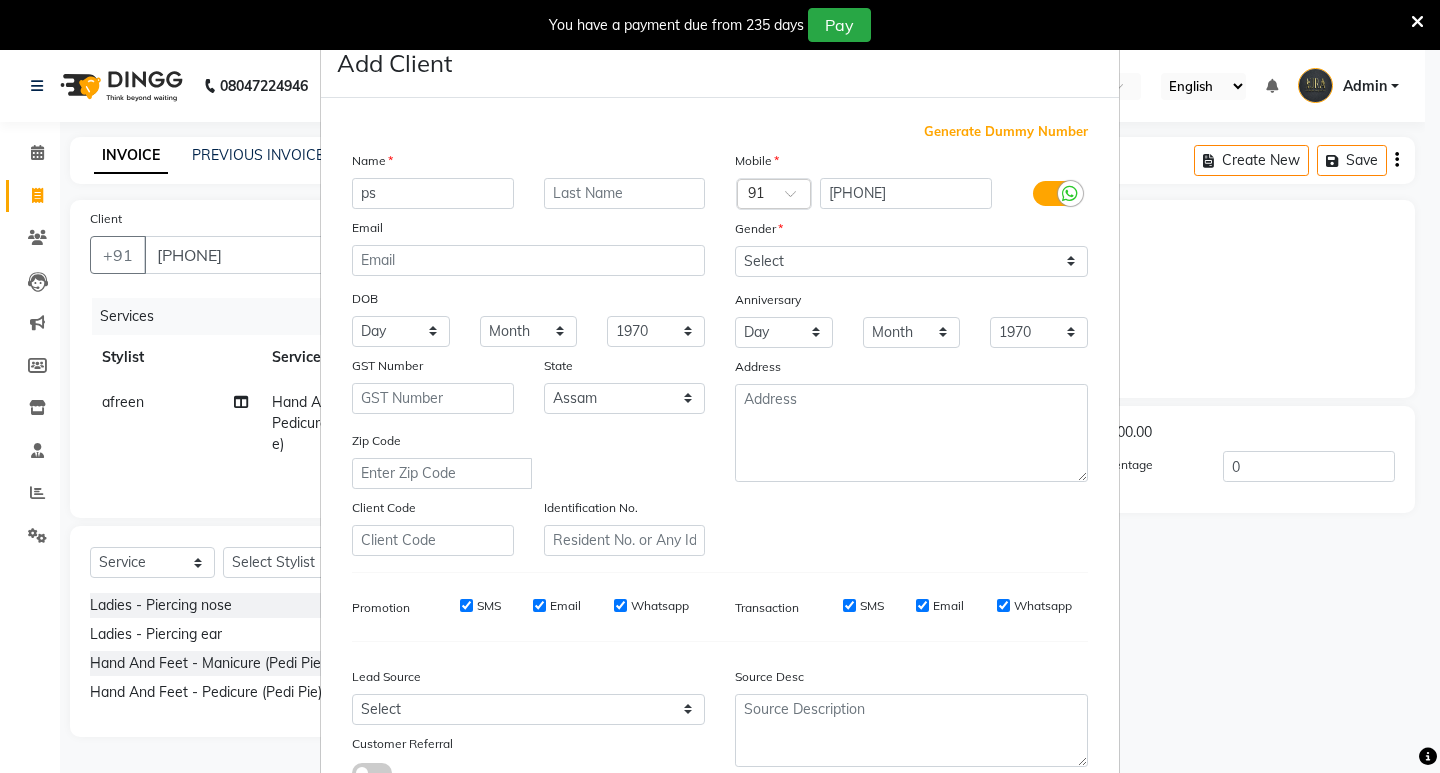 type on "p" 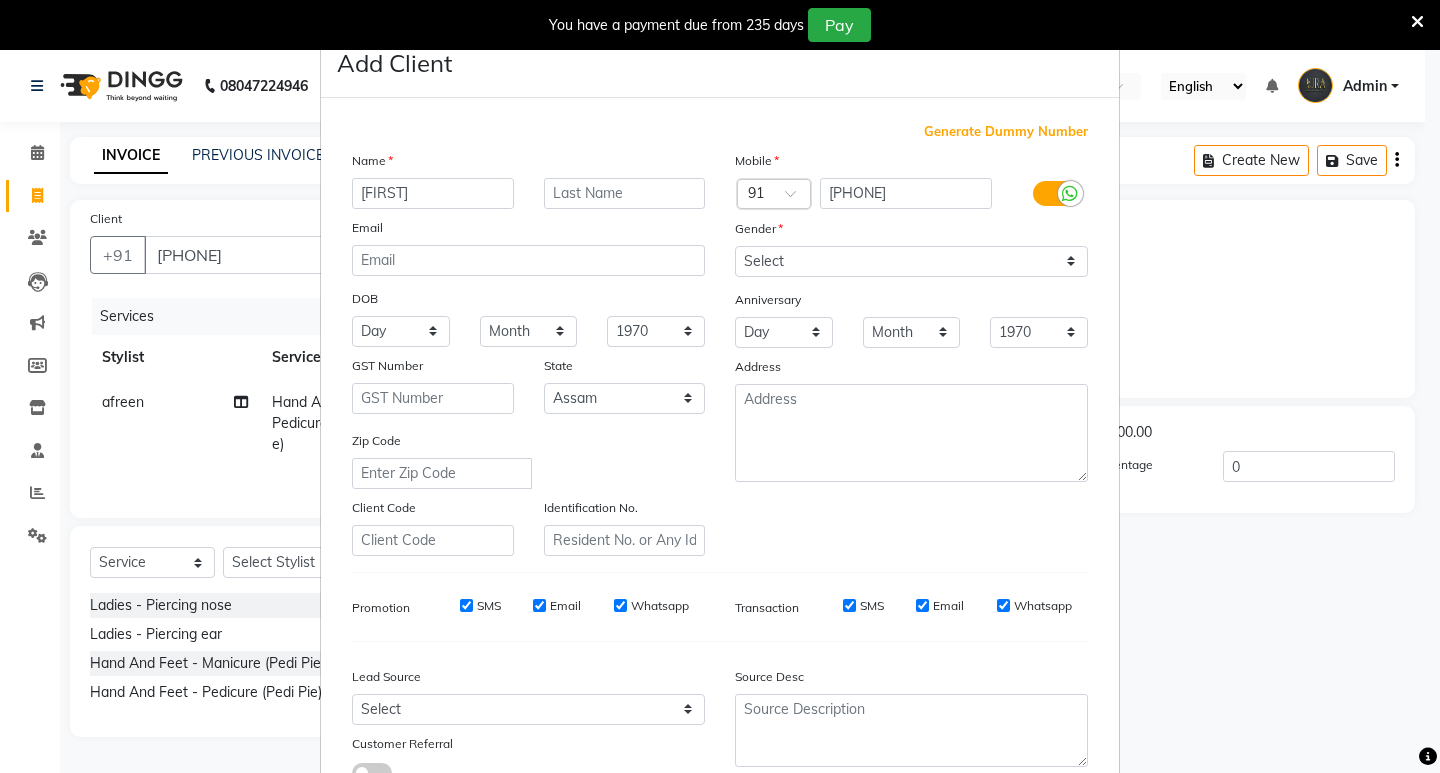 type on "[FIRST]" 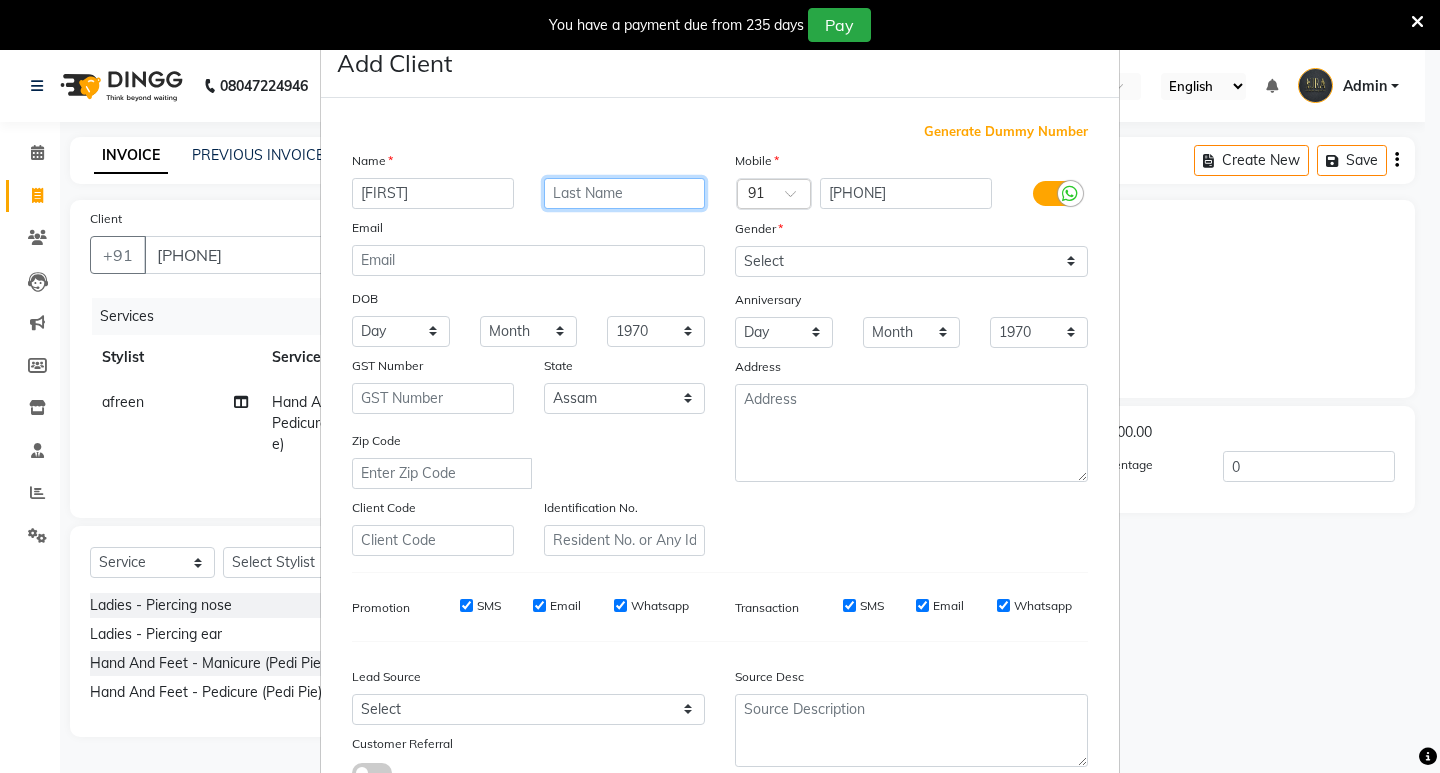 click at bounding box center (625, 193) 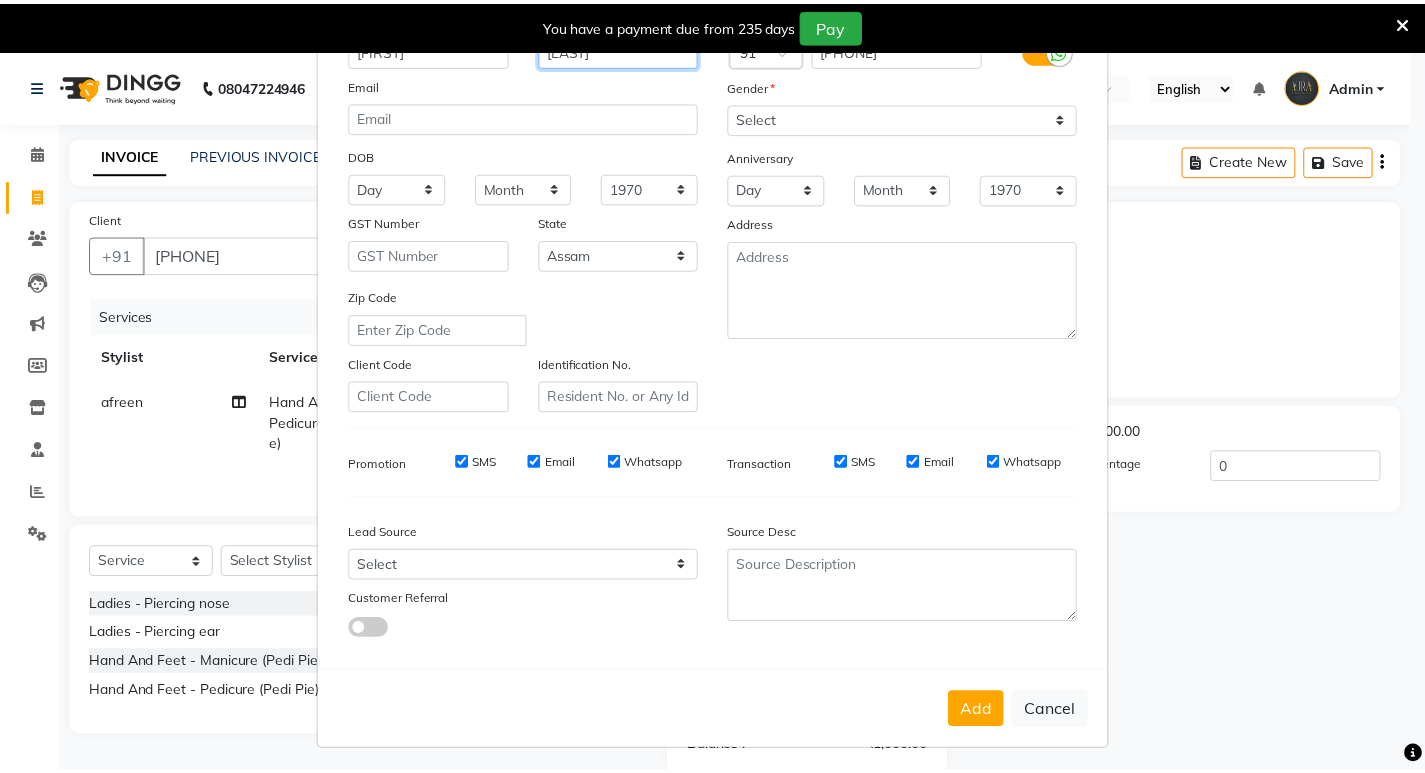scroll, scrollTop: 150, scrollLeft: 0, axis: vertical 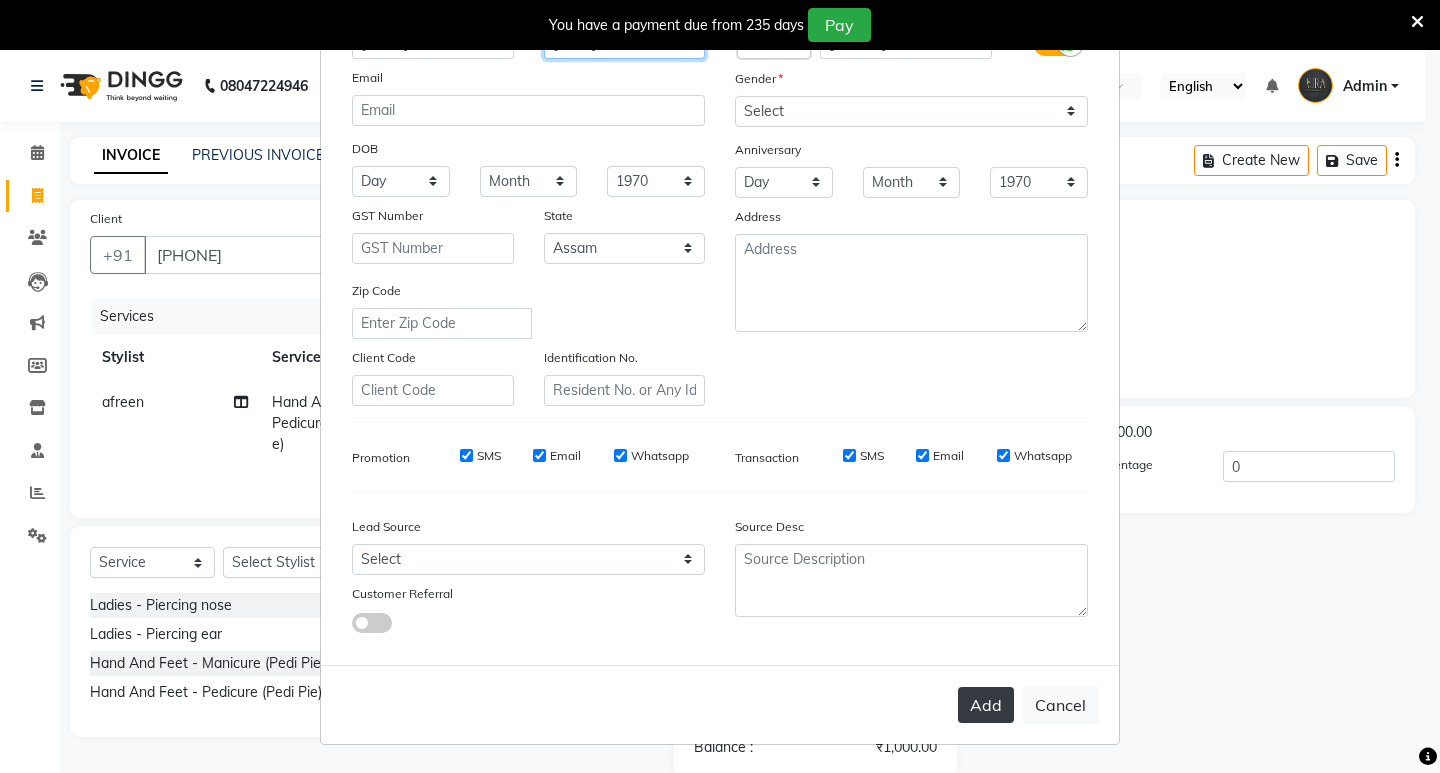 type on "[LAST]" 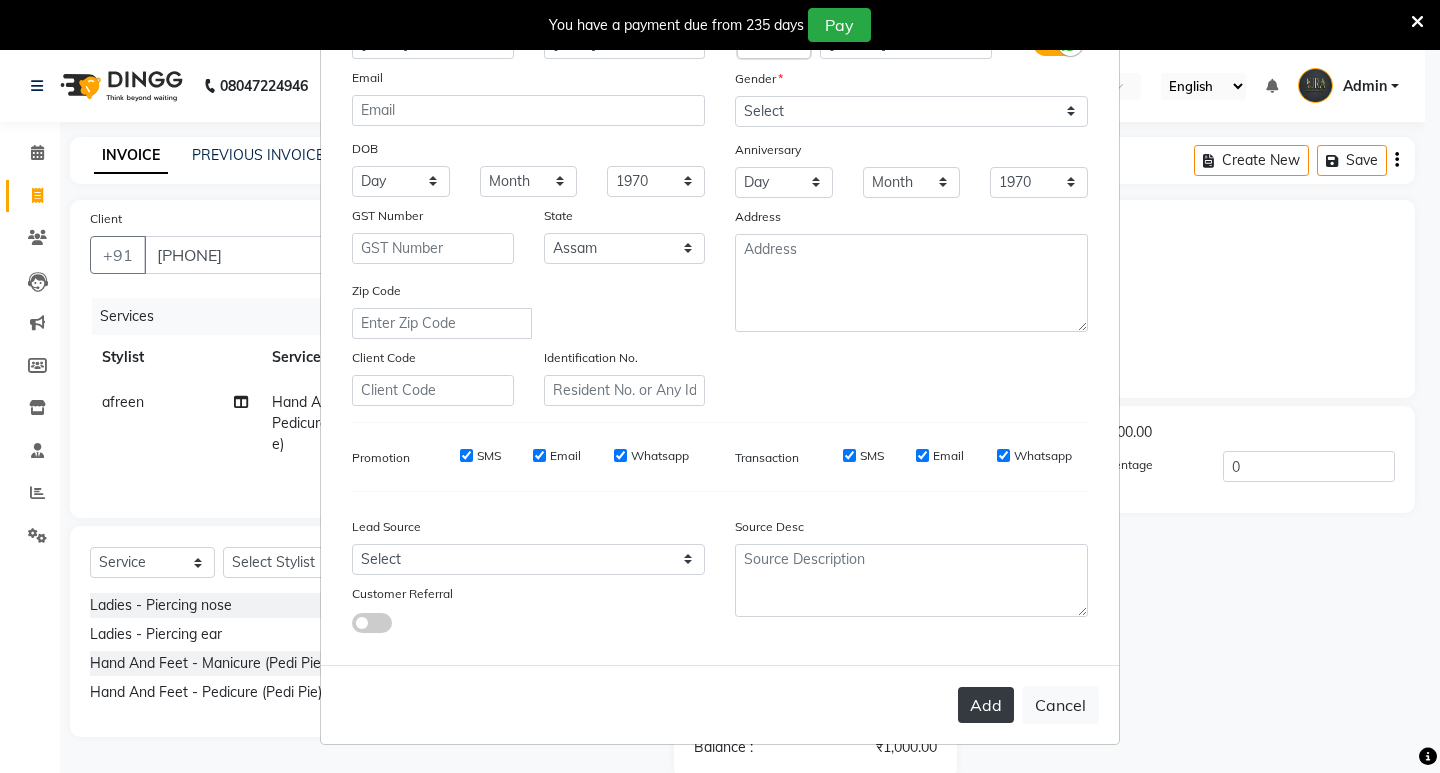 click on "Add" at bounding box center (986, 705) 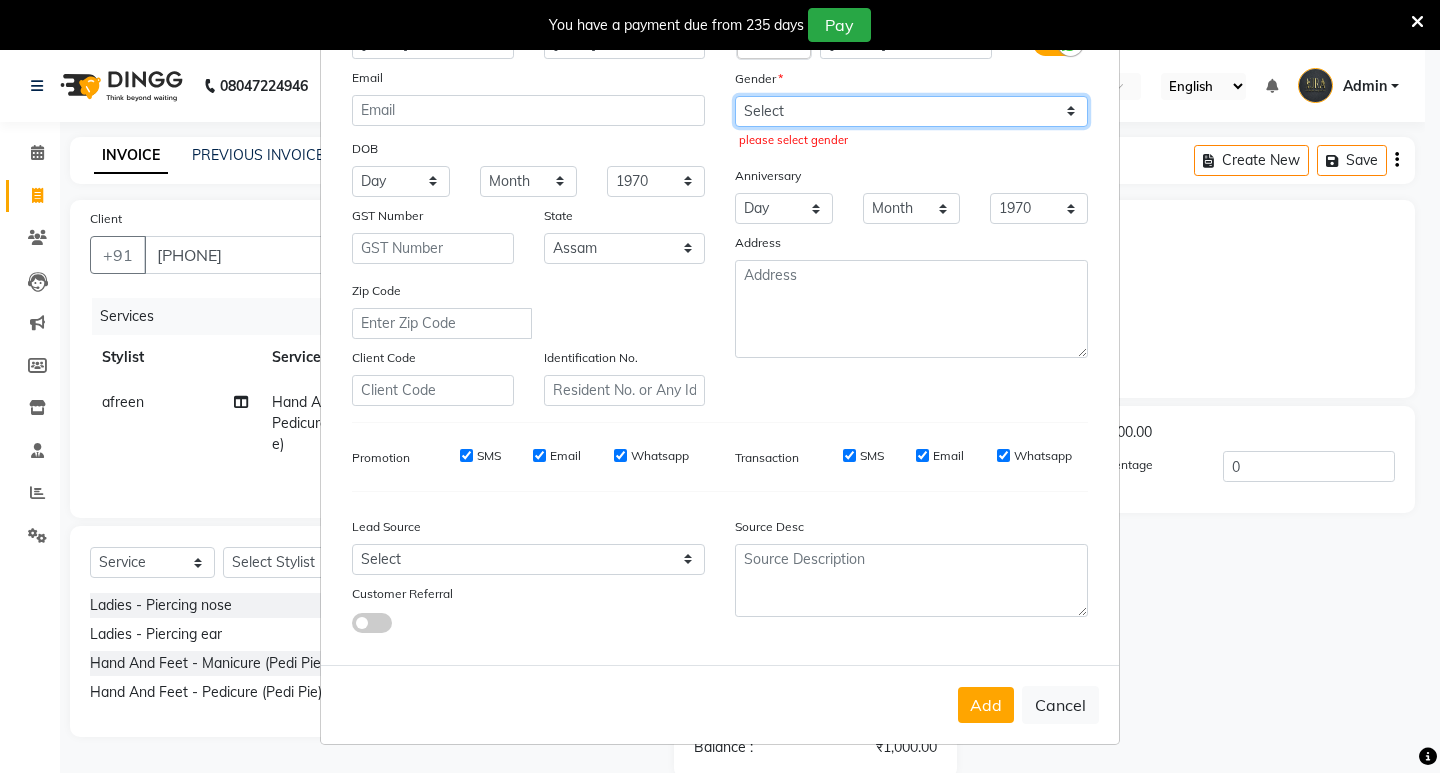 click on "Select Male Female Other Prefer Not To Say" at bounding box center [911, 111] 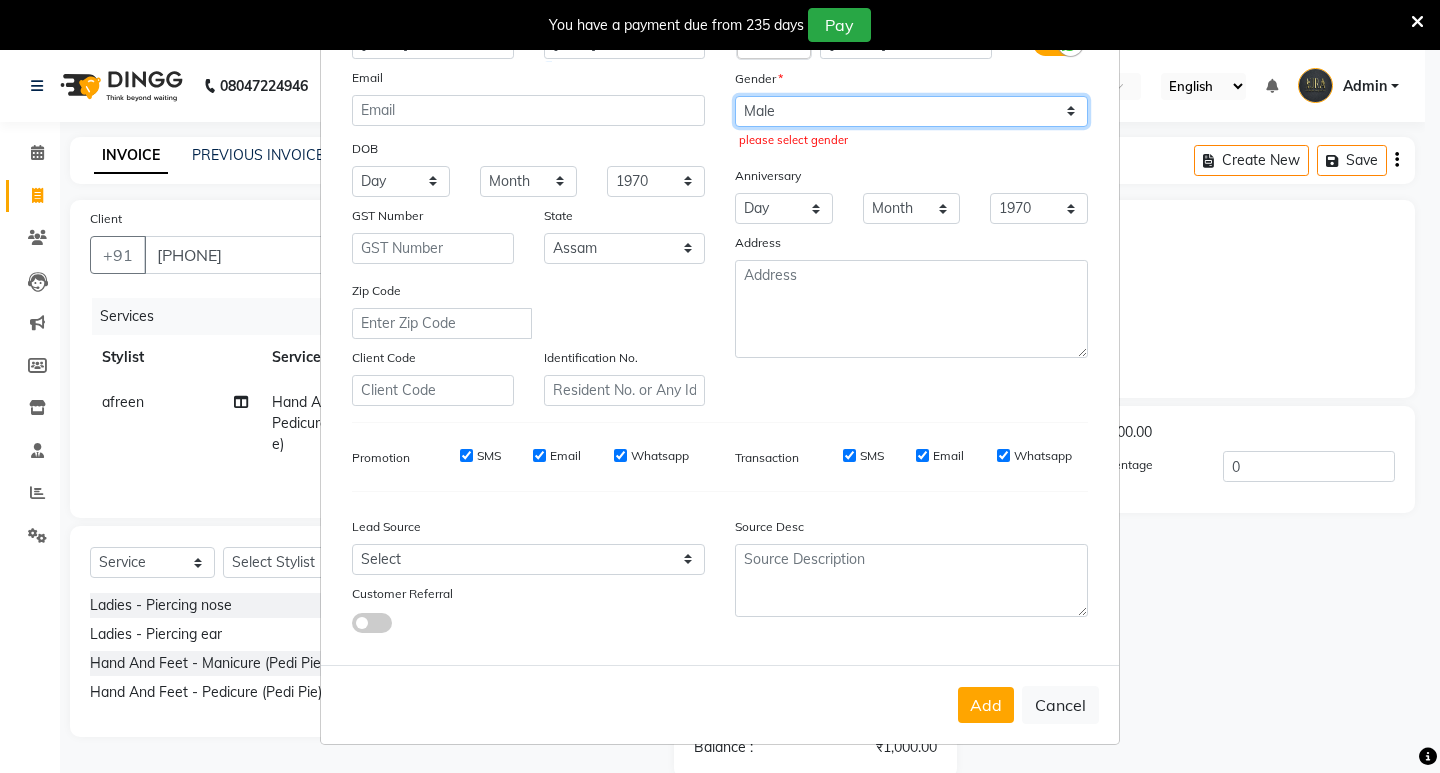 click on "Select Male Female Other Prefer Not To Say" at bounding box center (911, 111) 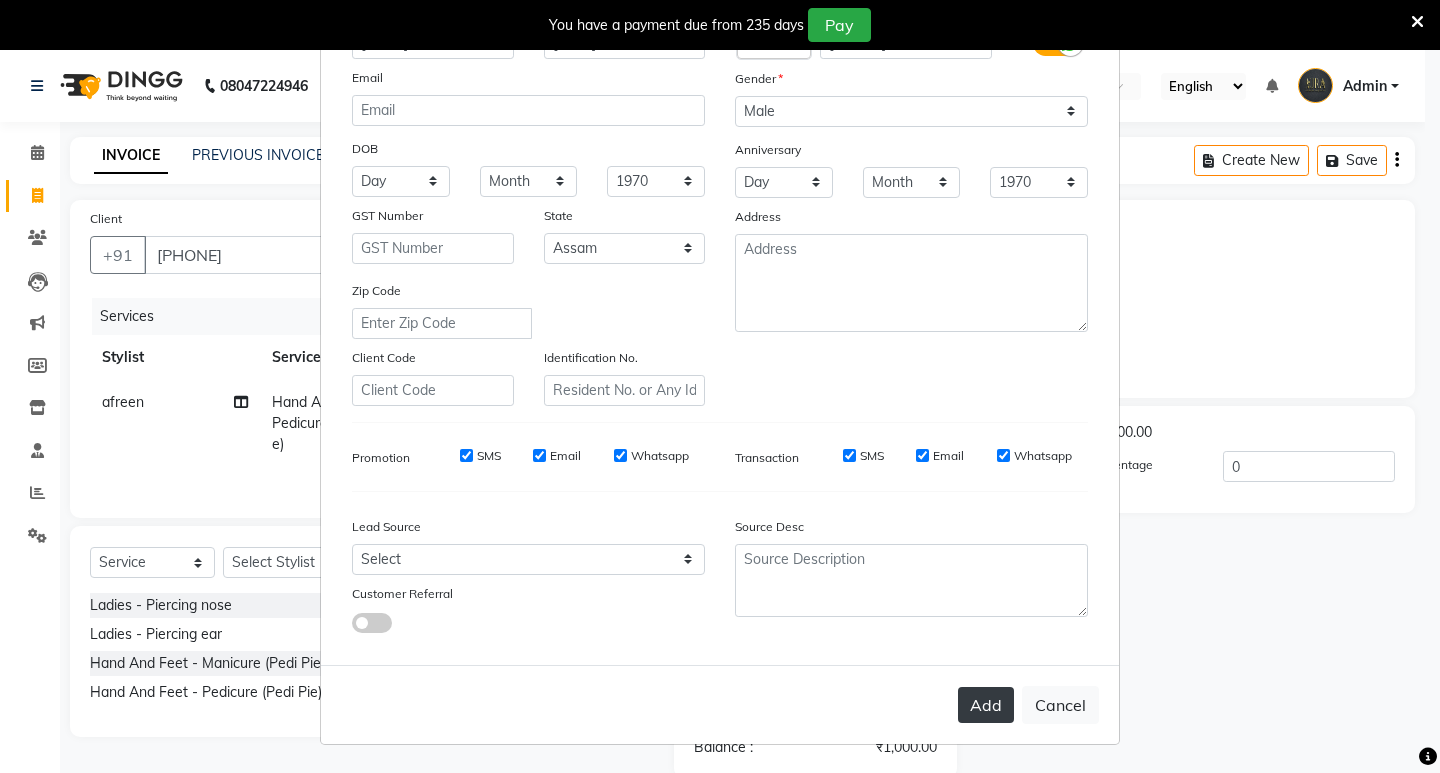 click on "Add" at bounding box center [986, 705] 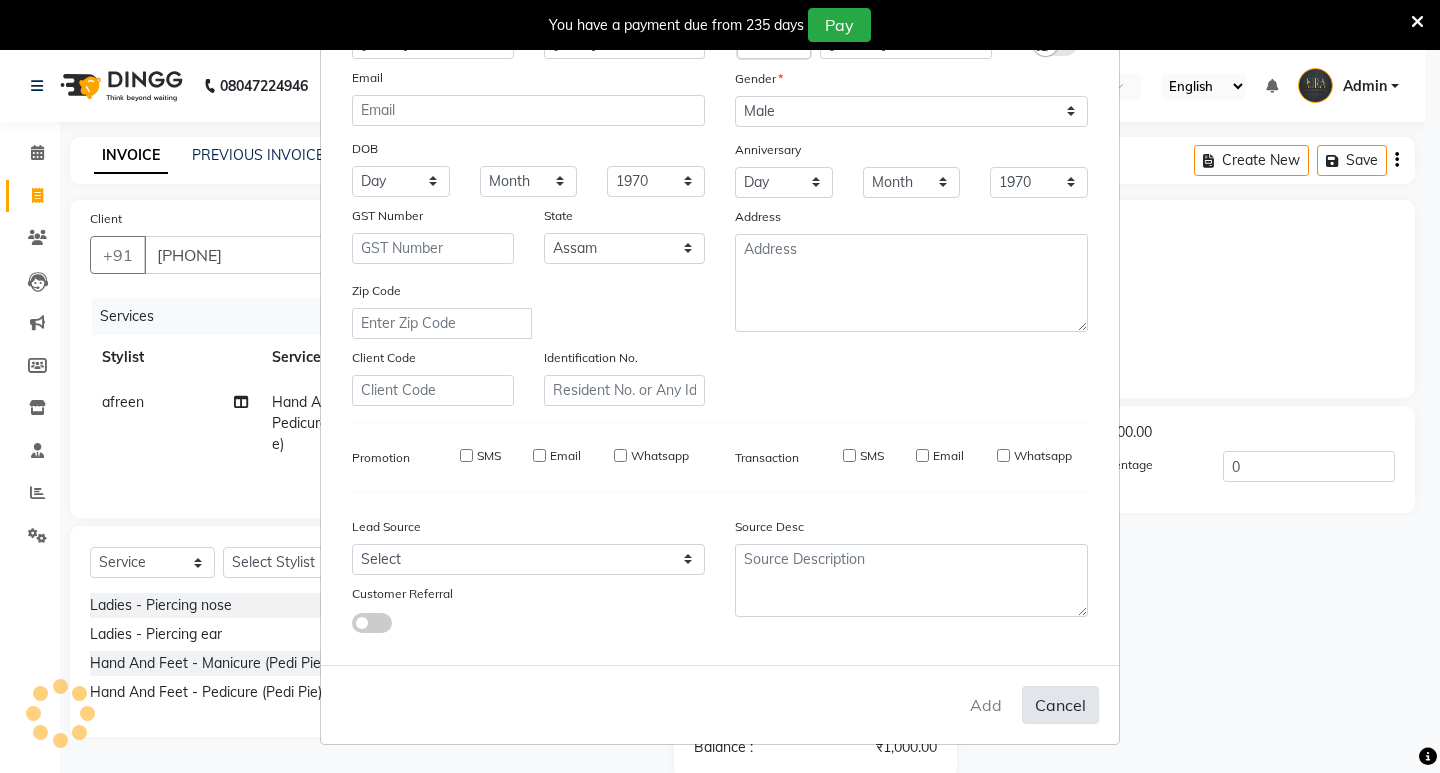 type 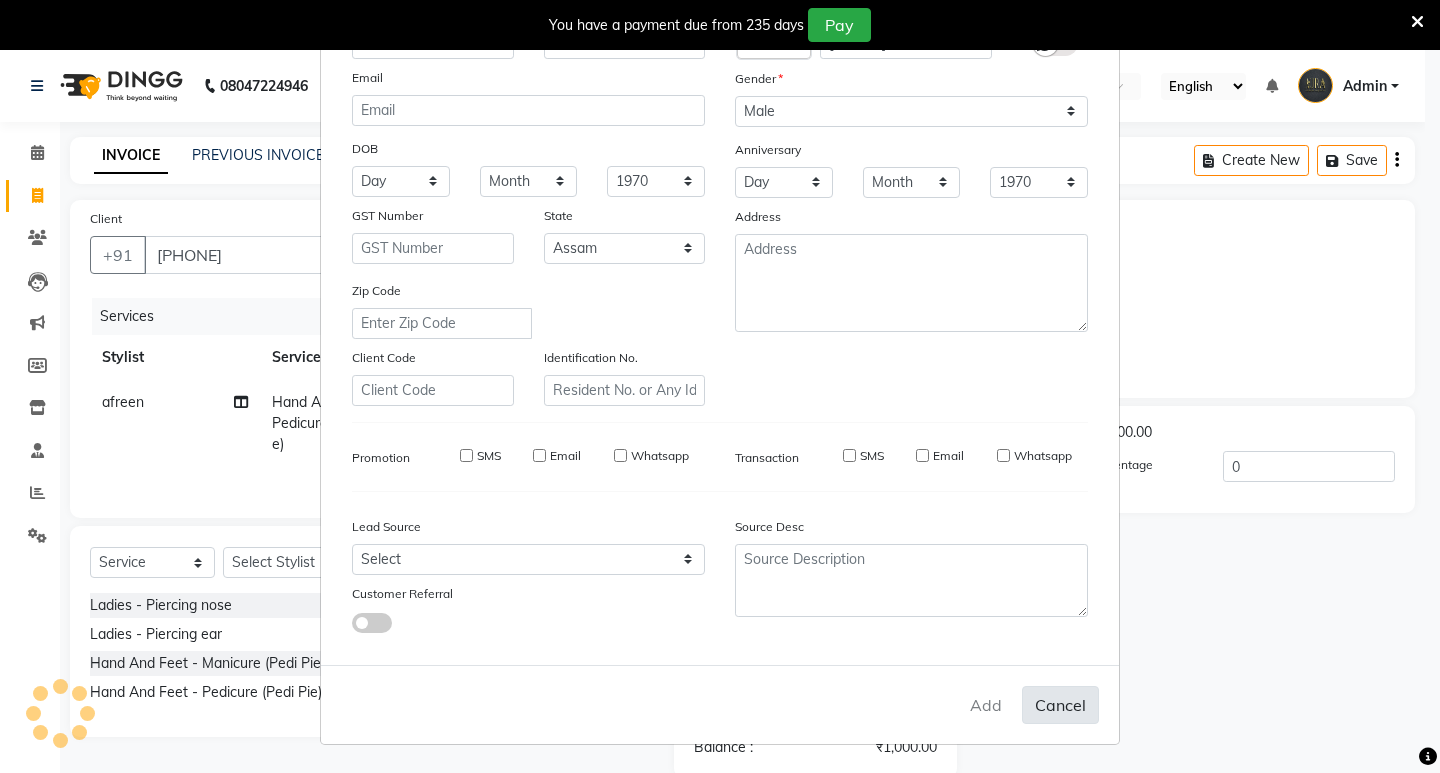 select 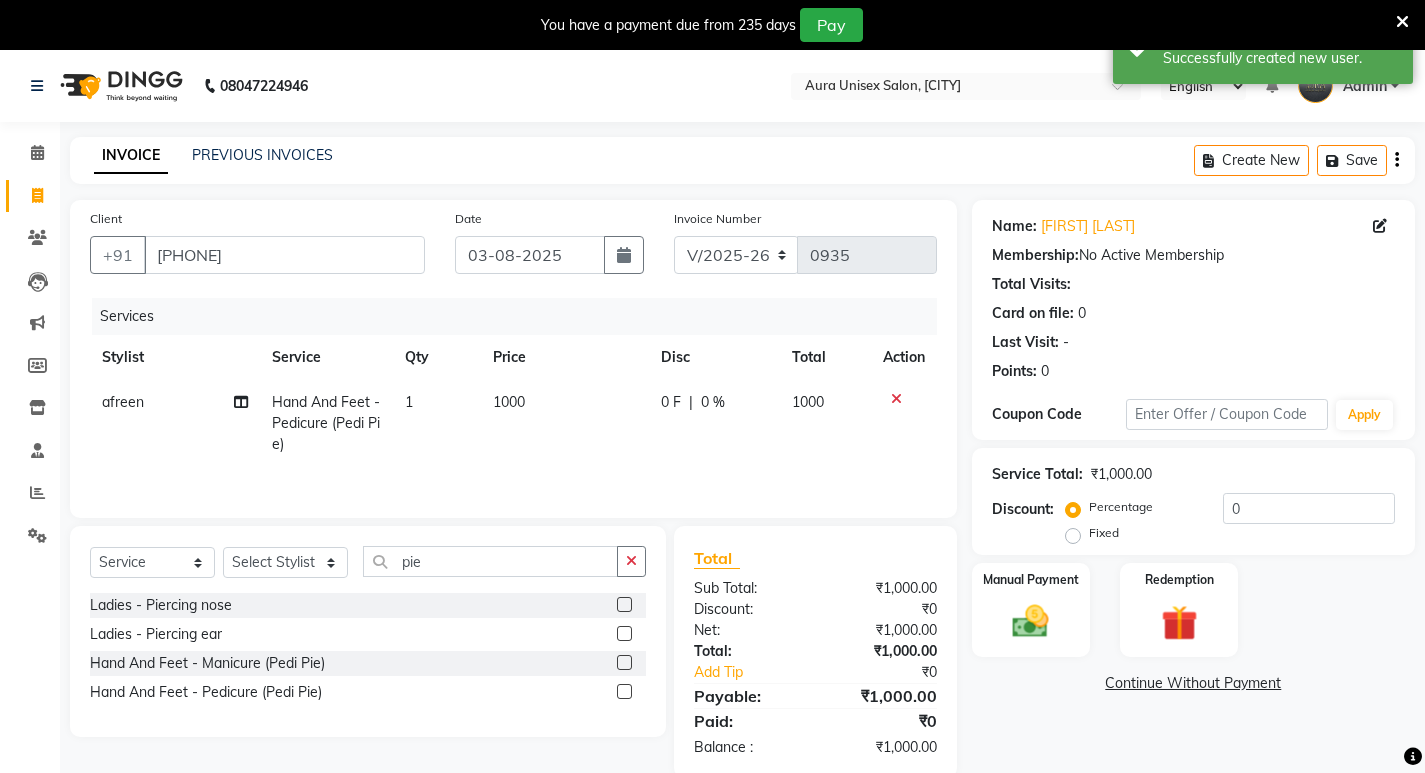 scroll, scrollTop: 50, scrollLeft: 0, axis: vertical 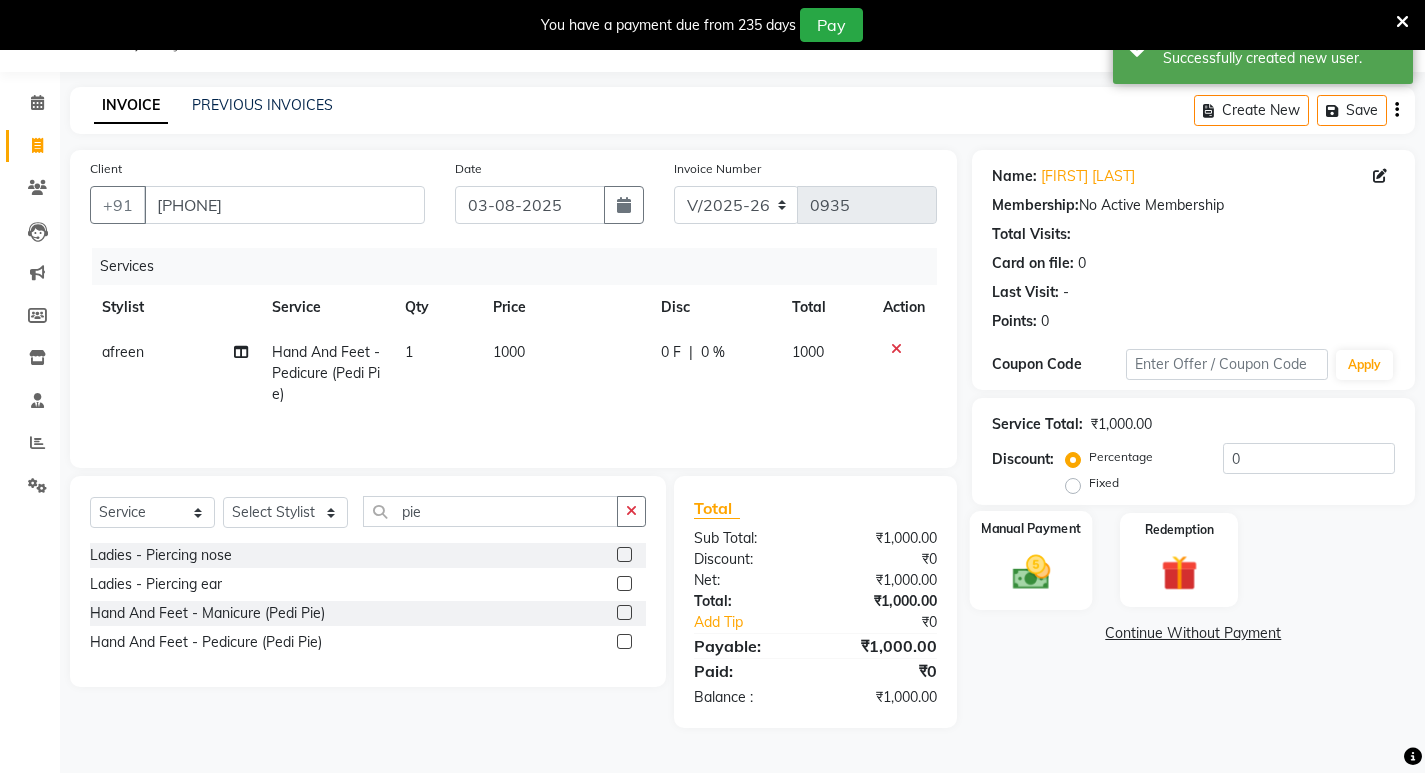 click 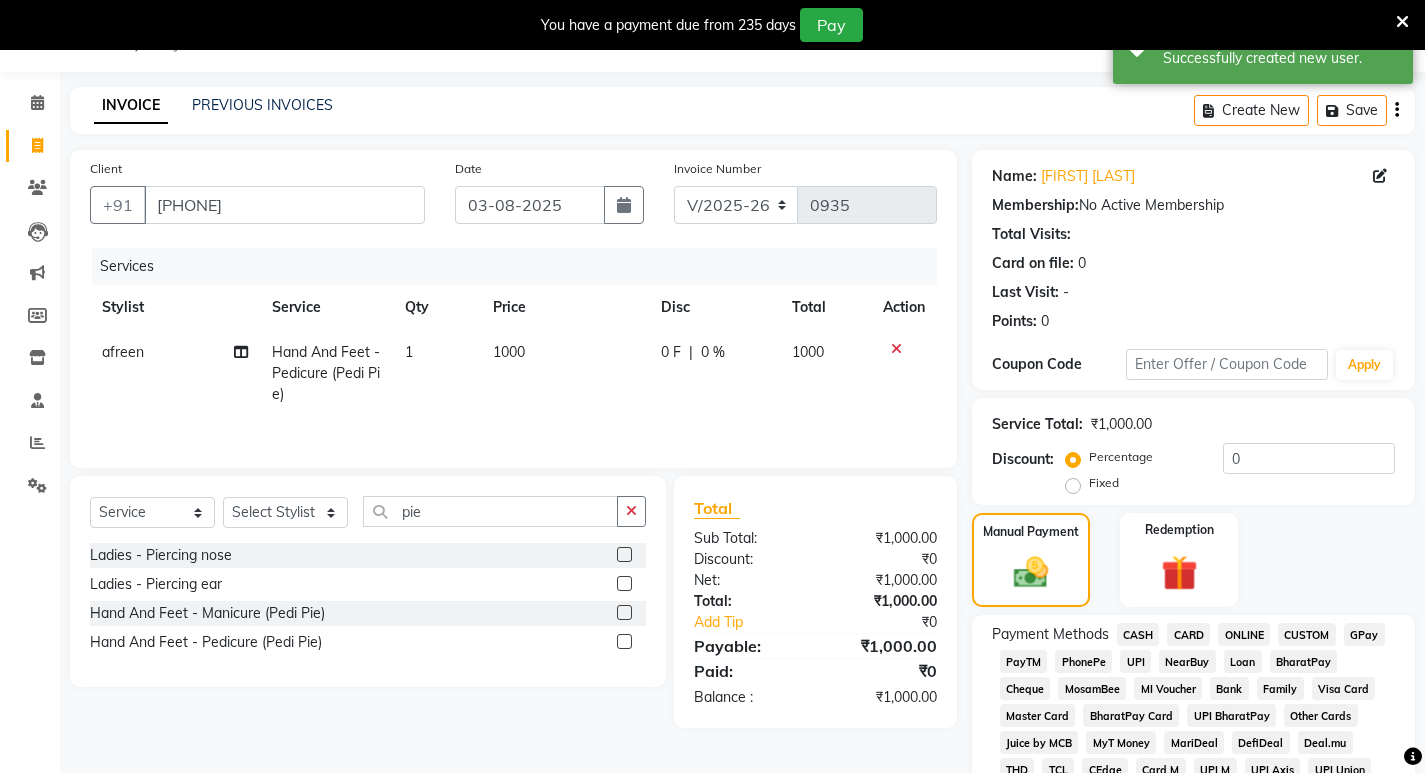 click on "GPay" 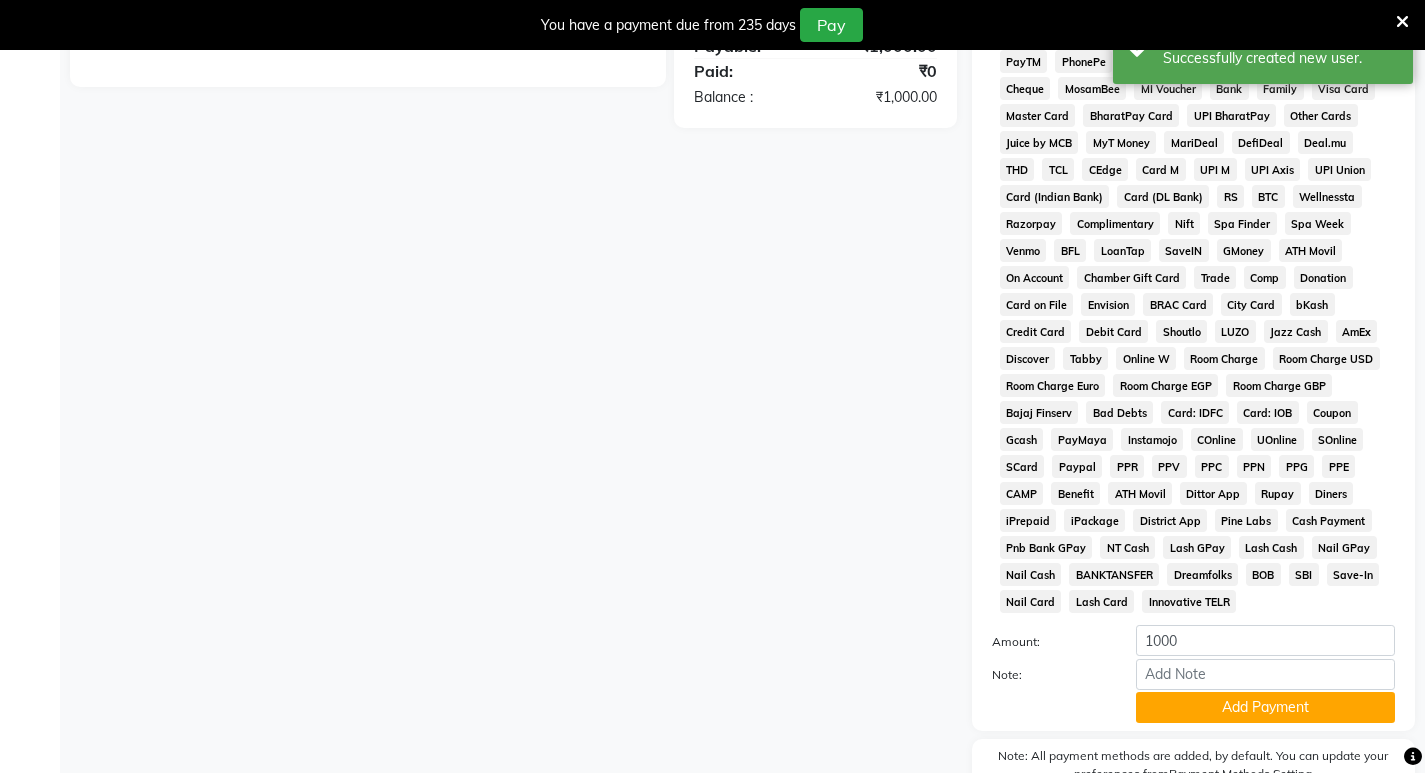 scroll, scrollTop: 755, scrollLeft: 0, axis: vertical 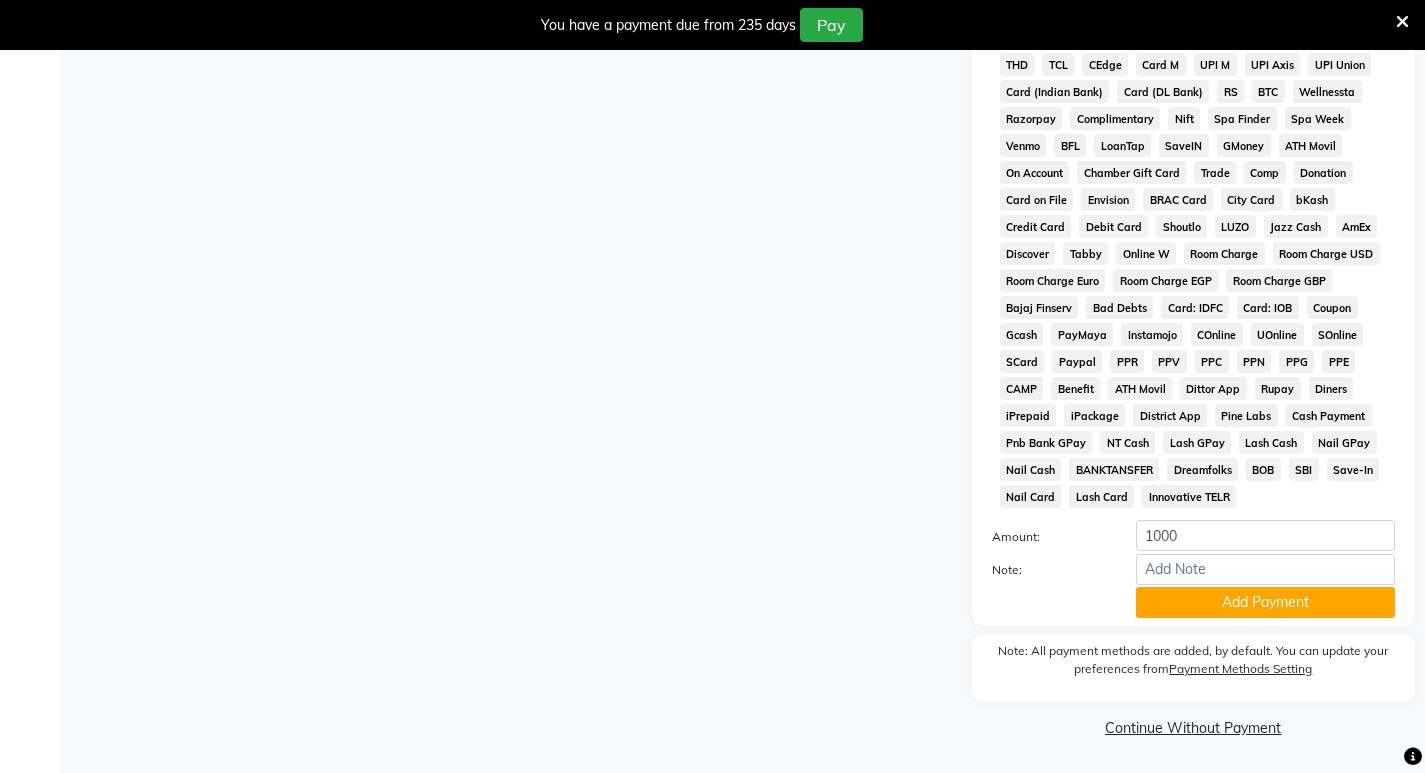 click on "Add Payment" 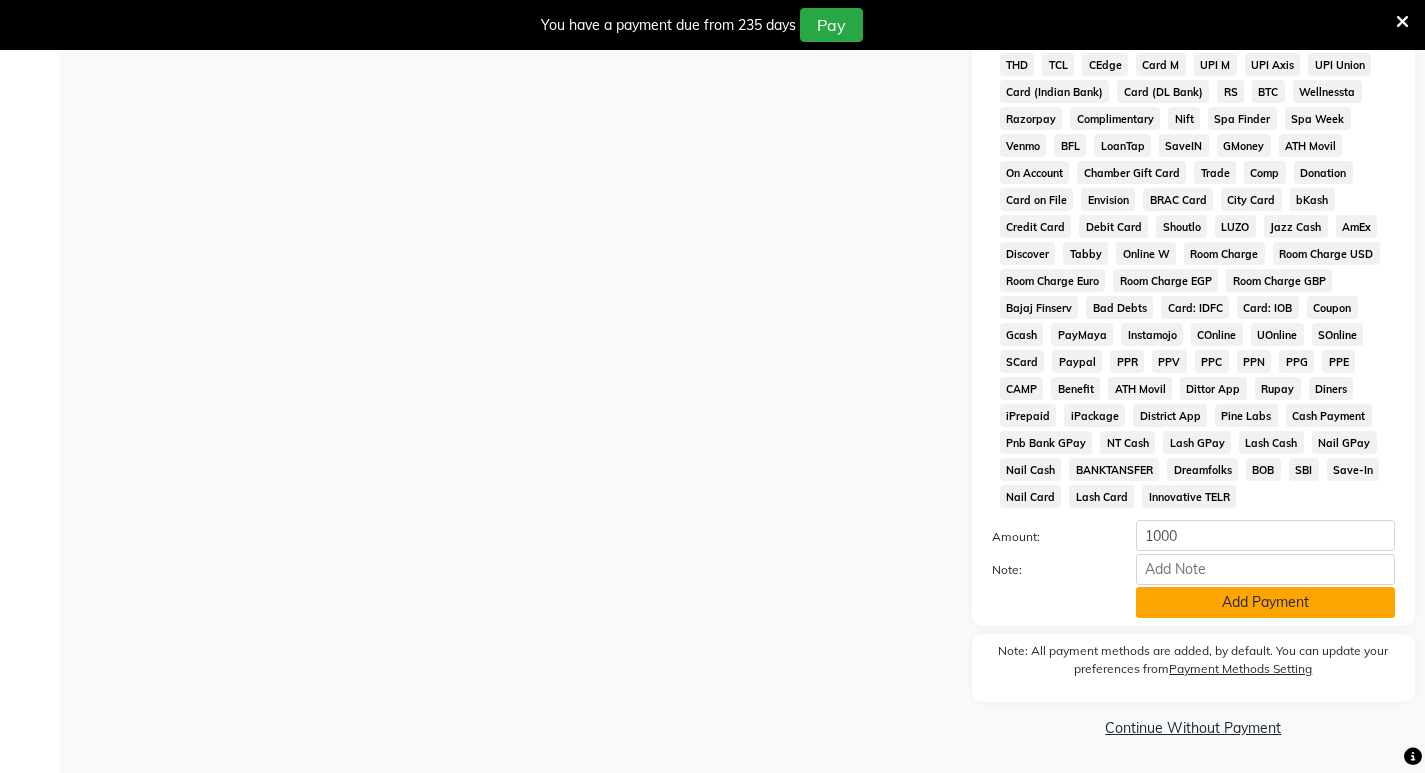 click on "Add Payment" 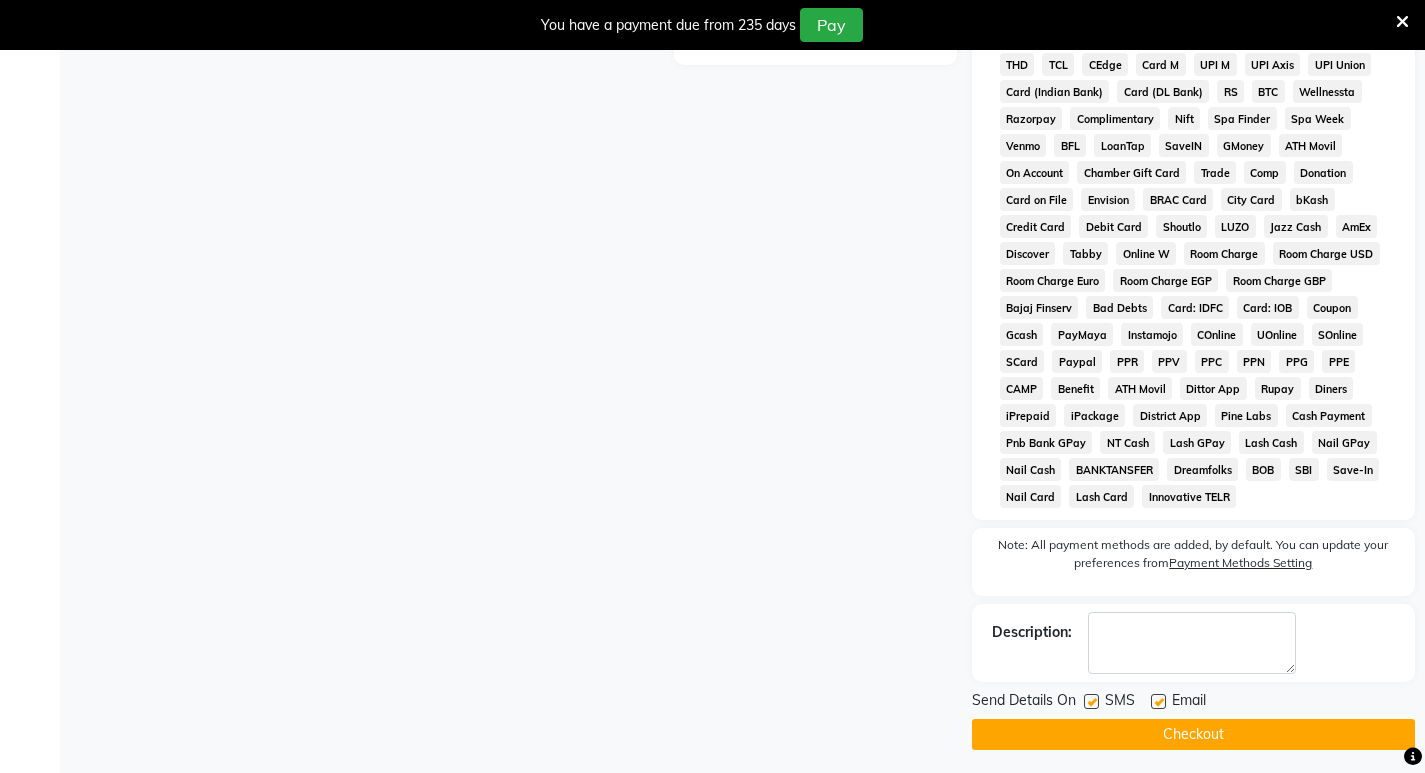 click on "Checkout" 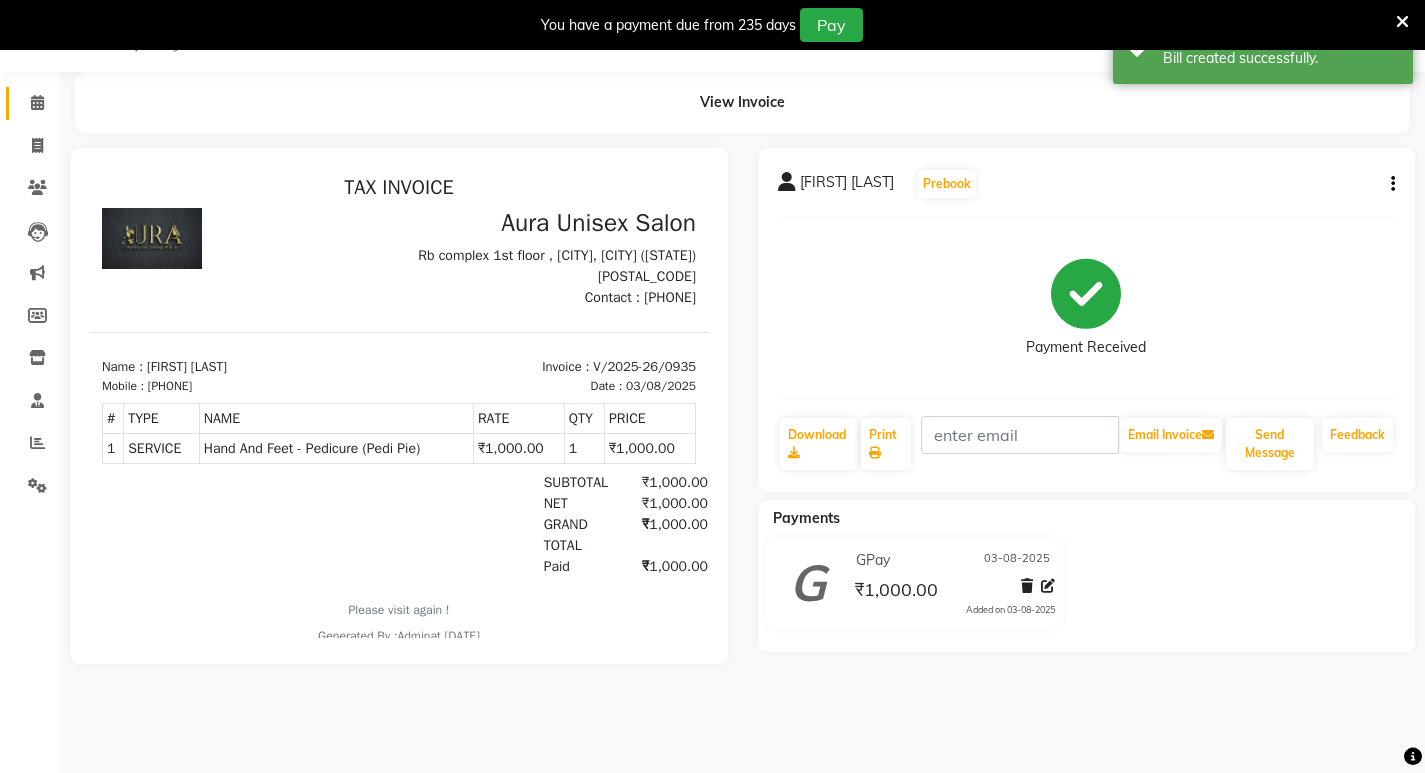 scroll, scrollTop: 0, scrollLeft: 0, axis: both 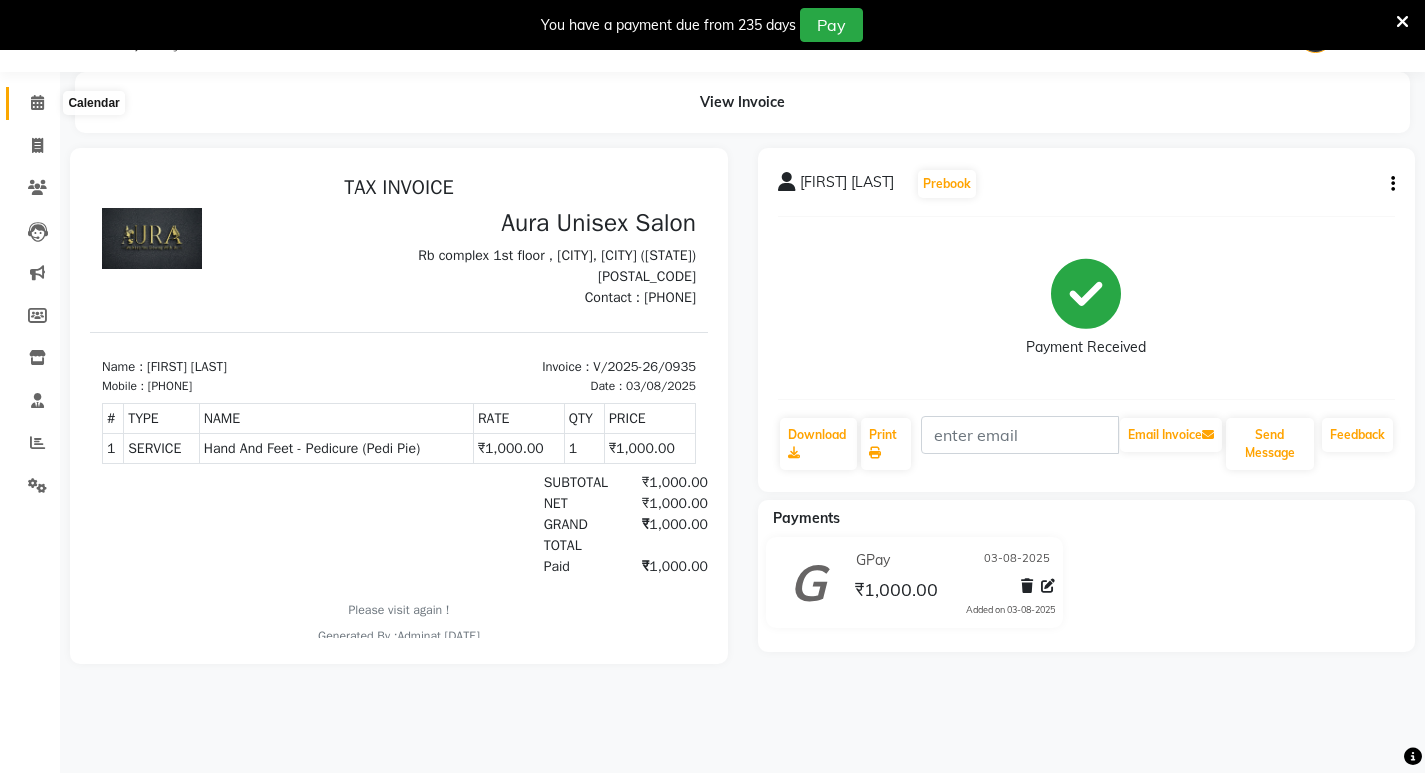 click 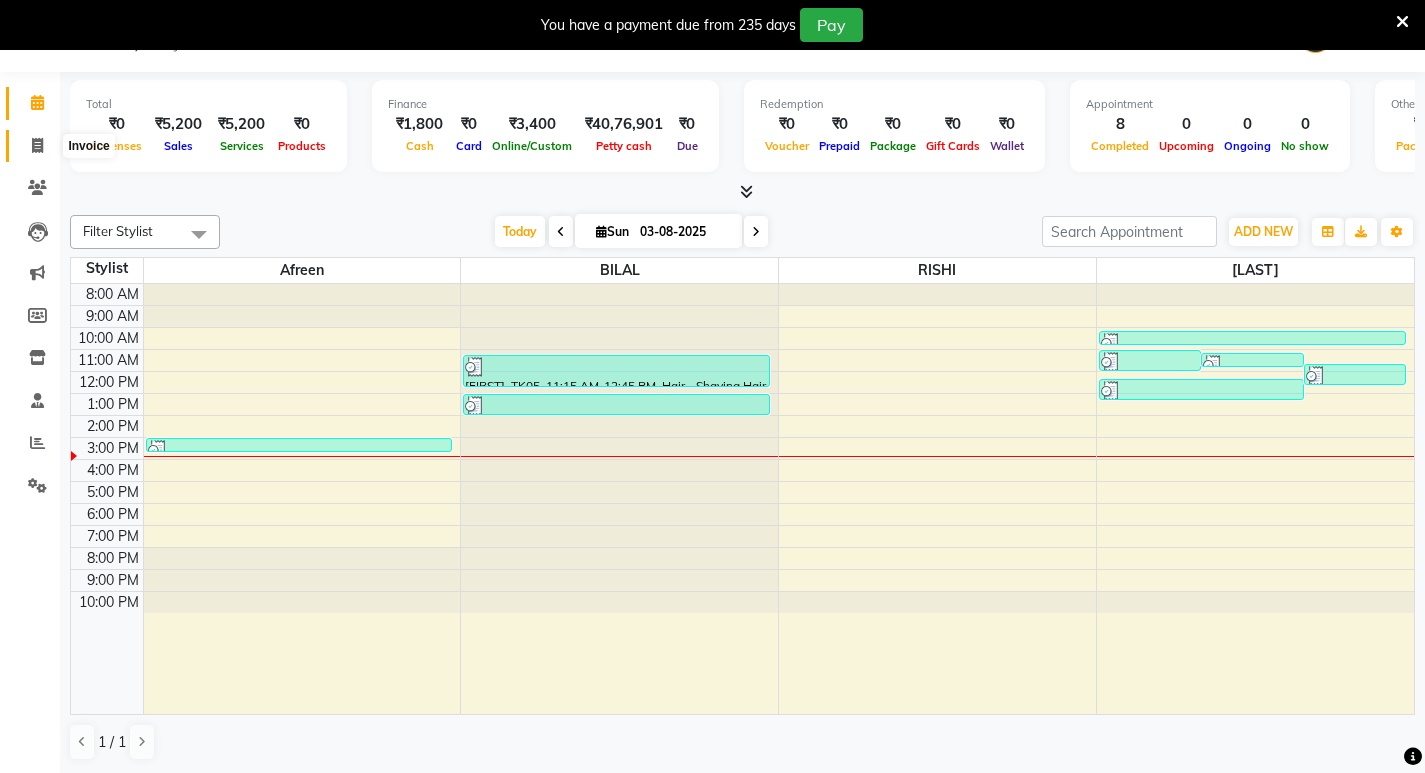 click 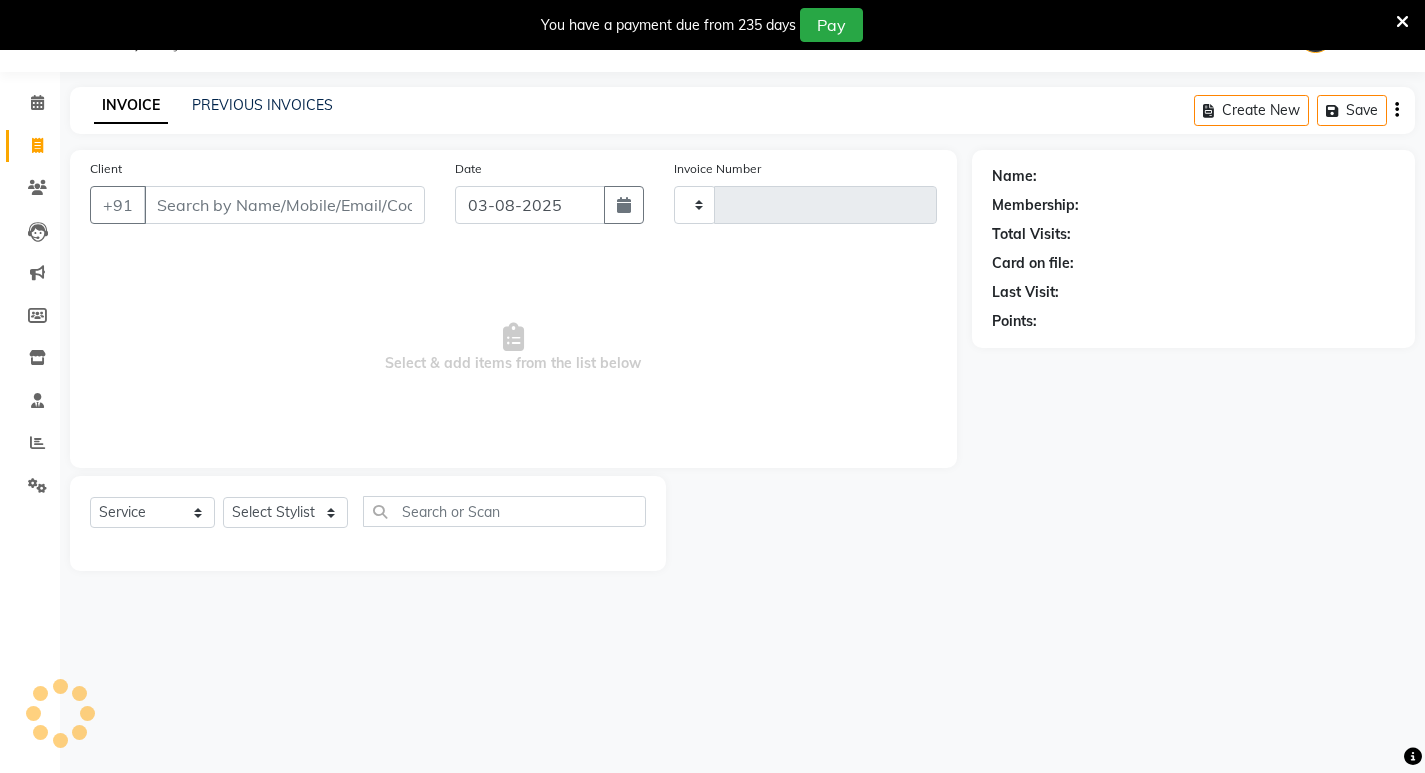 type on "0936" 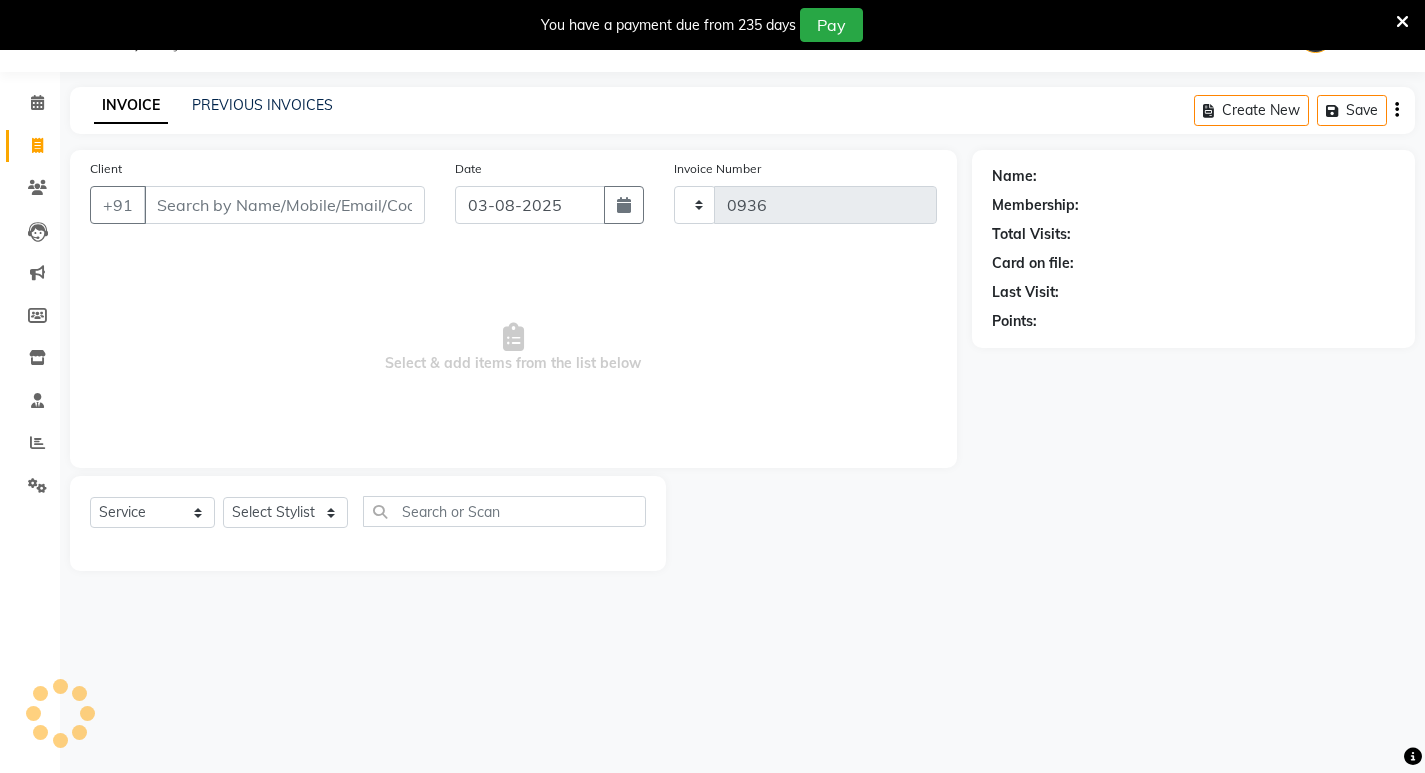 select on "837" 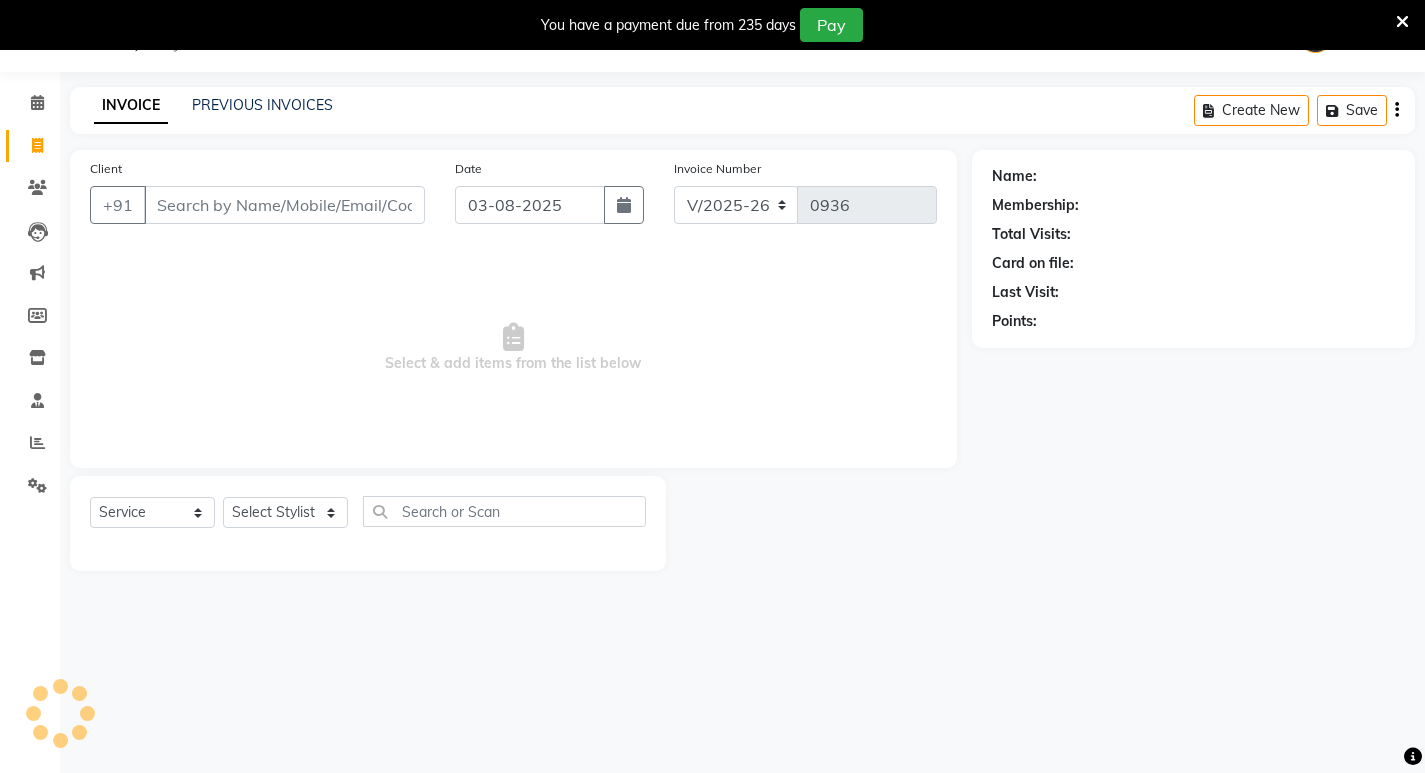 click on "Client" at bounding box center [284, 205] 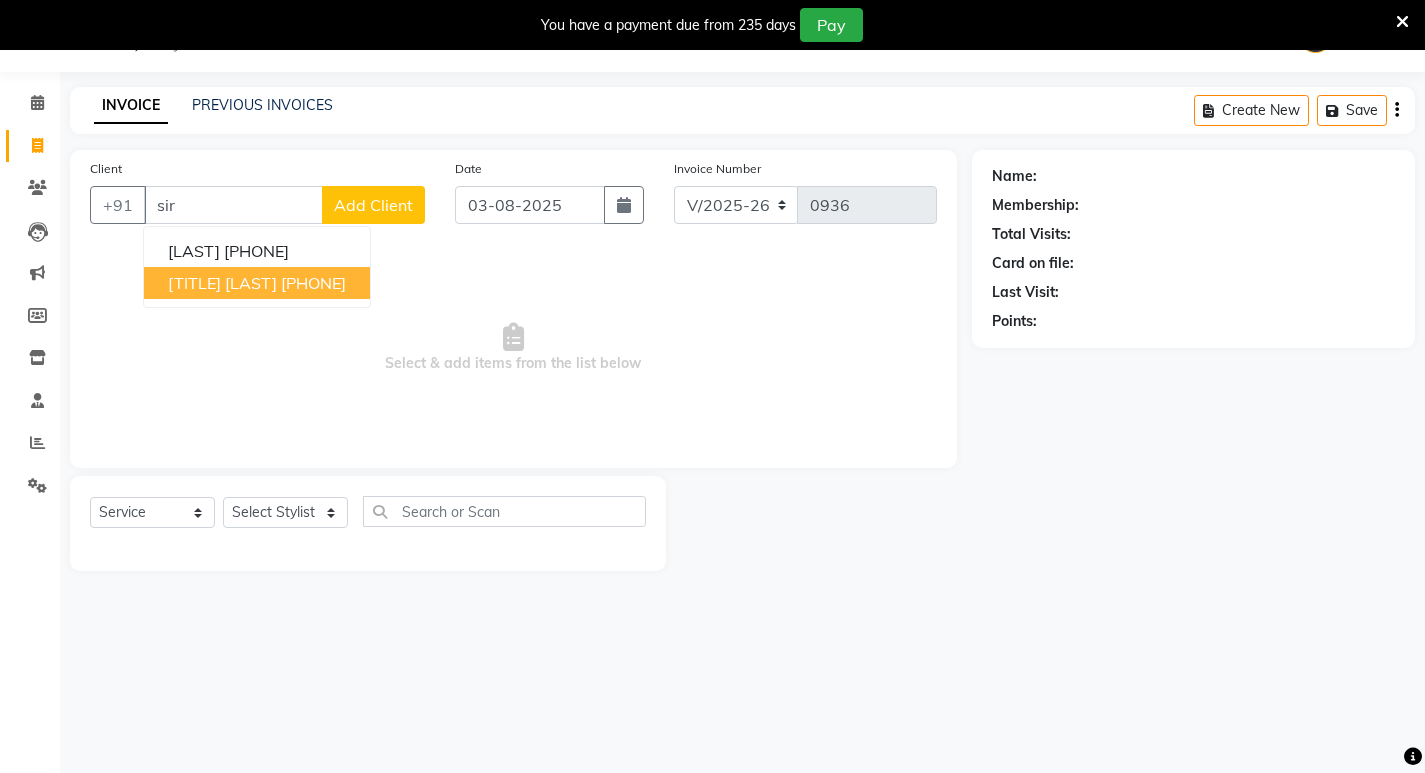 click on "[PHONE]" at bounding box center [313, 283] 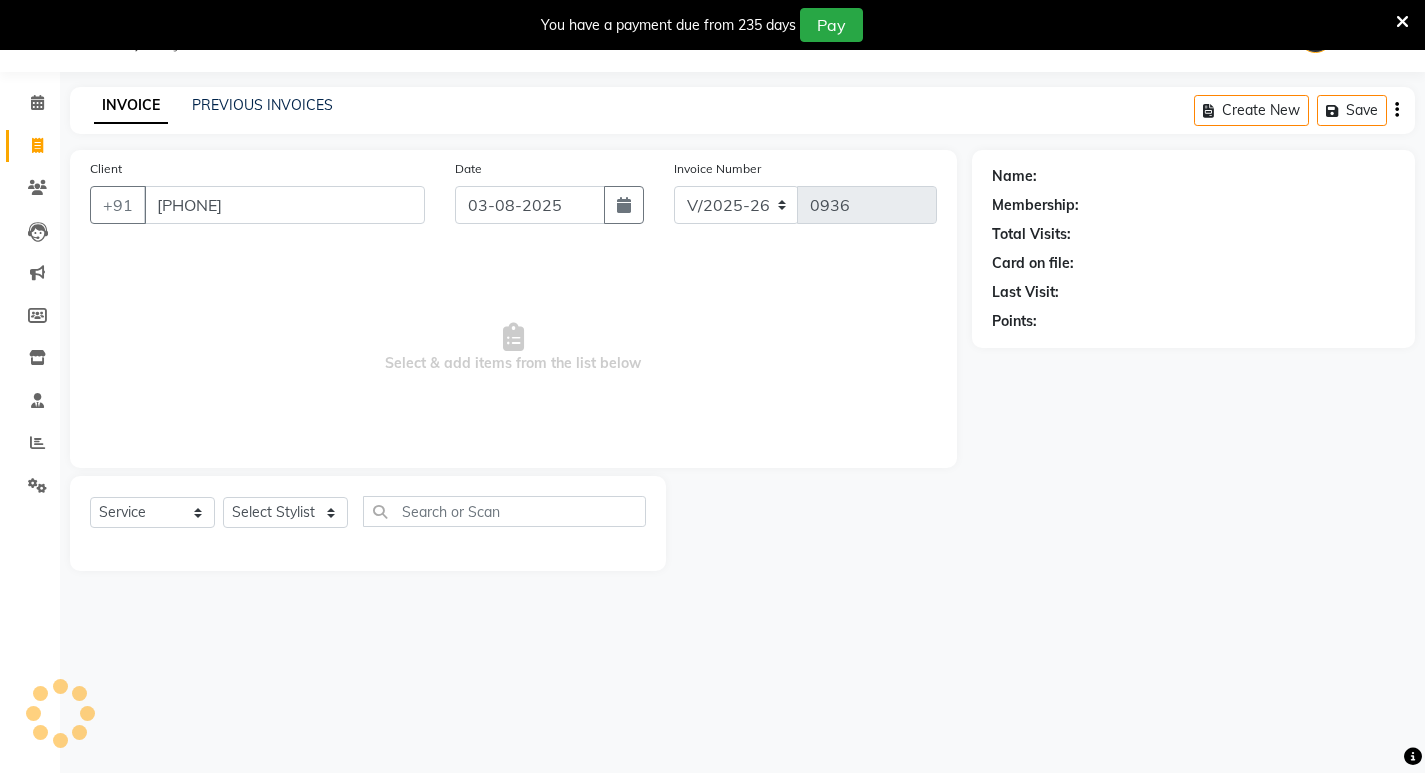 type on "[PHONE]" 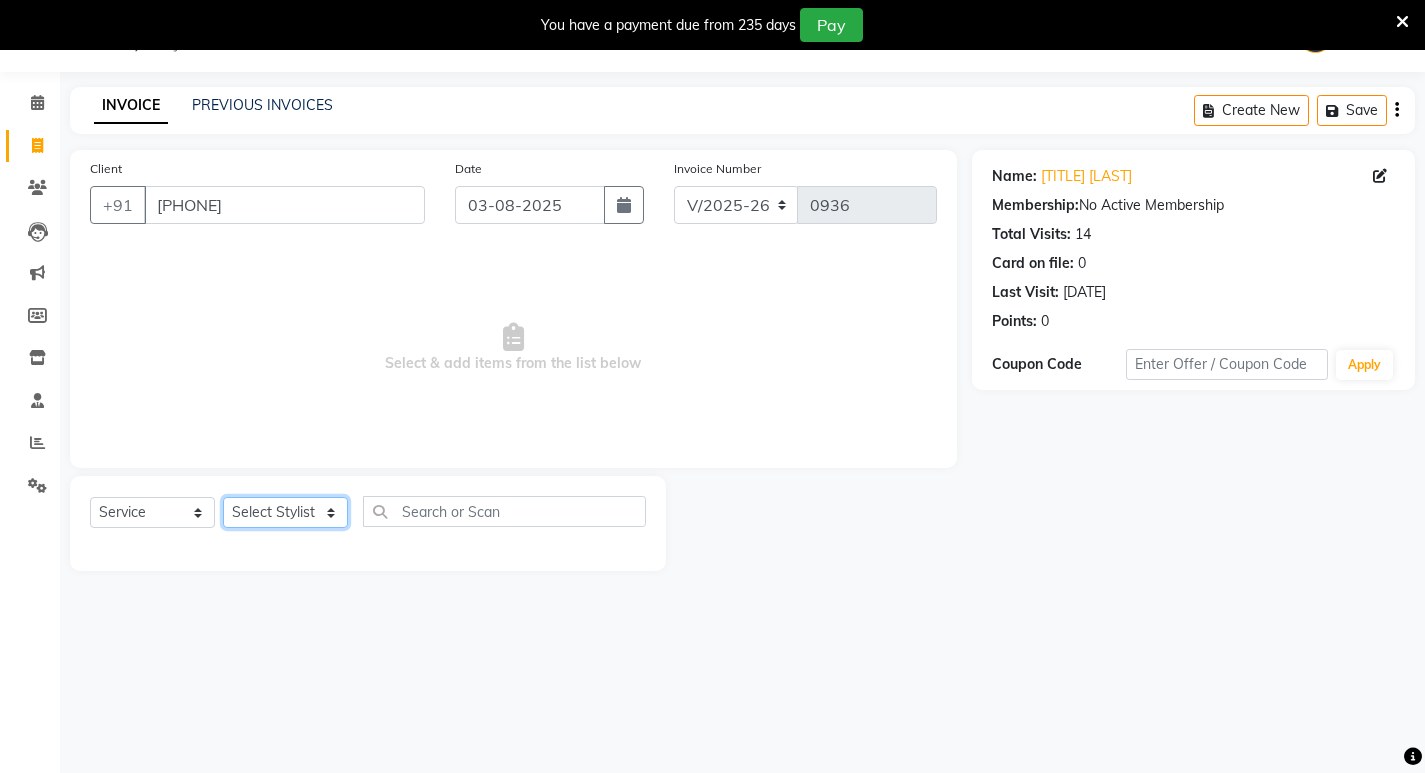 click on "Select Stylist [LAST] [LAST] [LAST]" 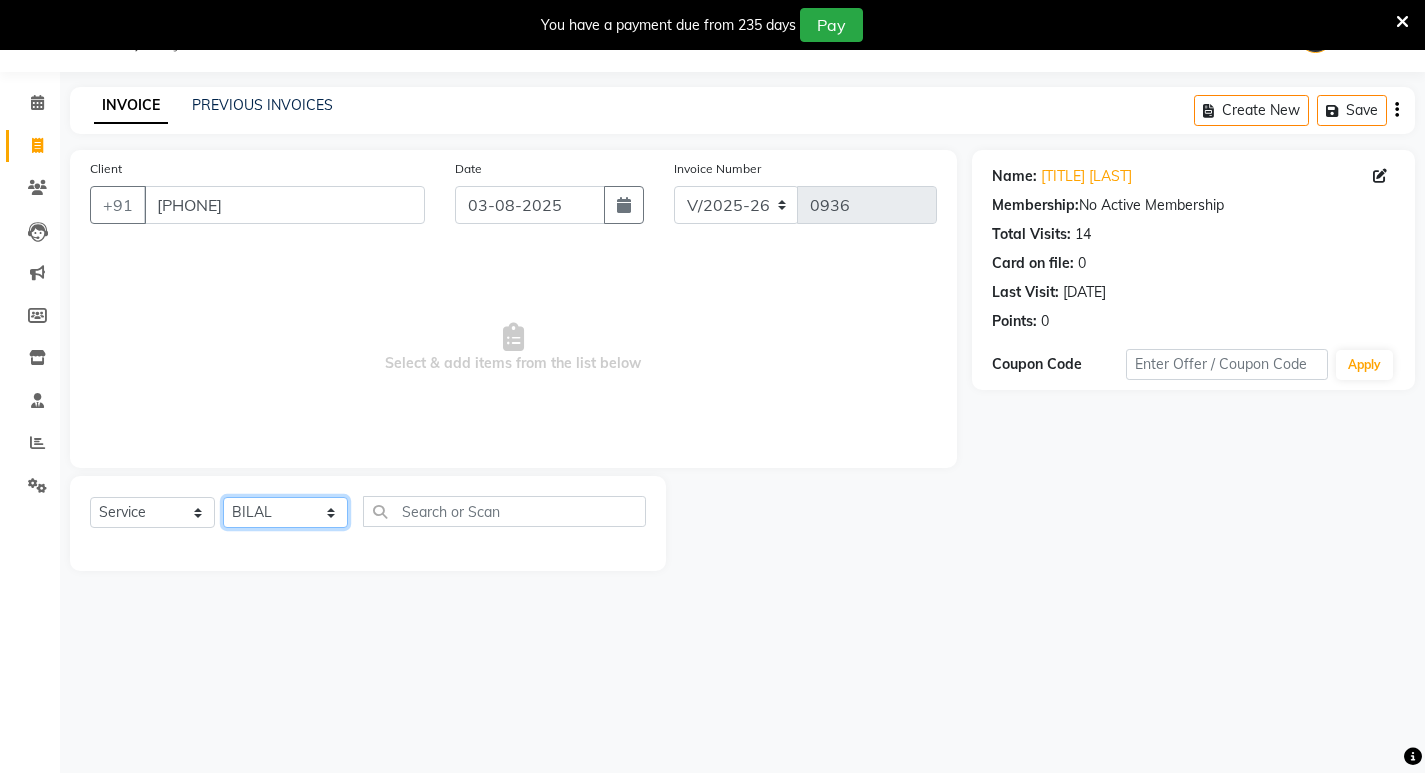 click on "Select Stylist [LAST] [LAST] [LAST]" 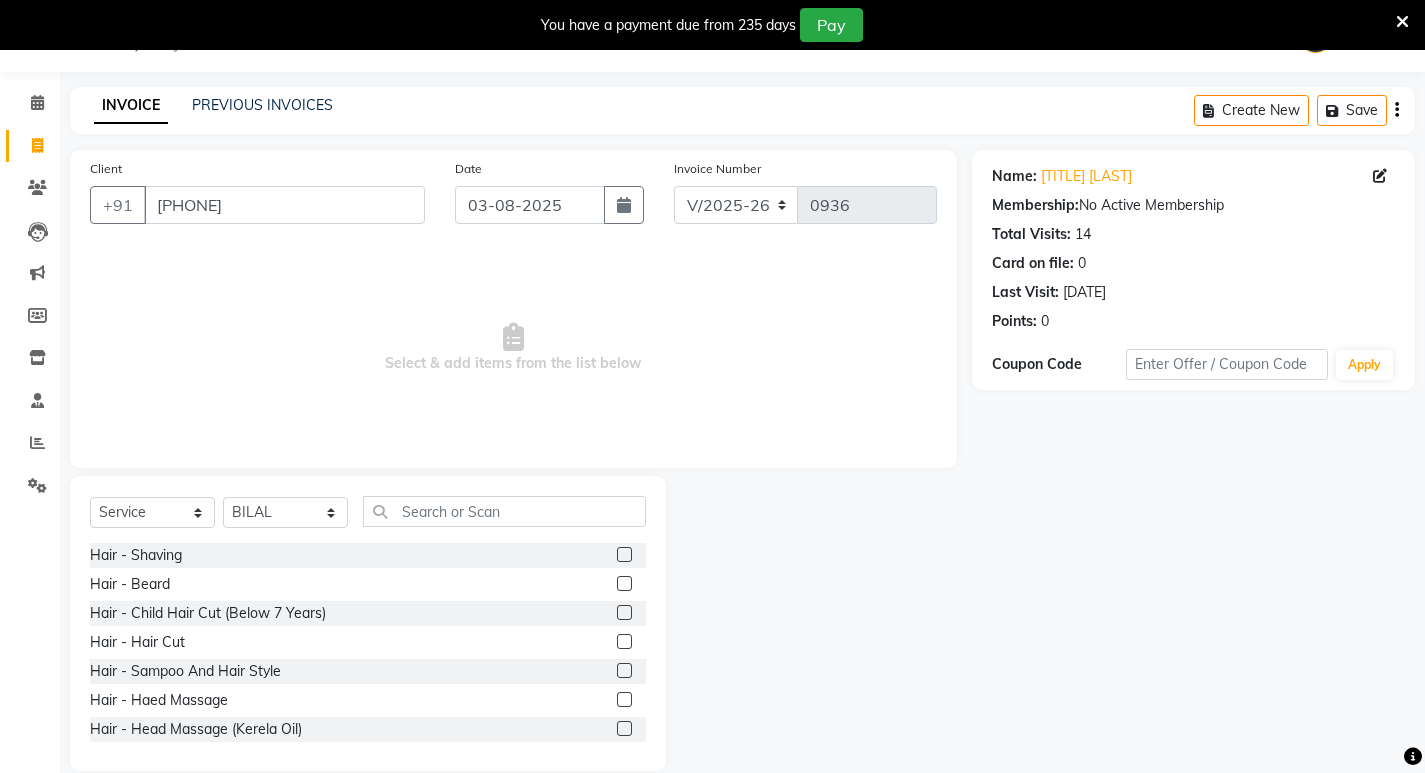 click 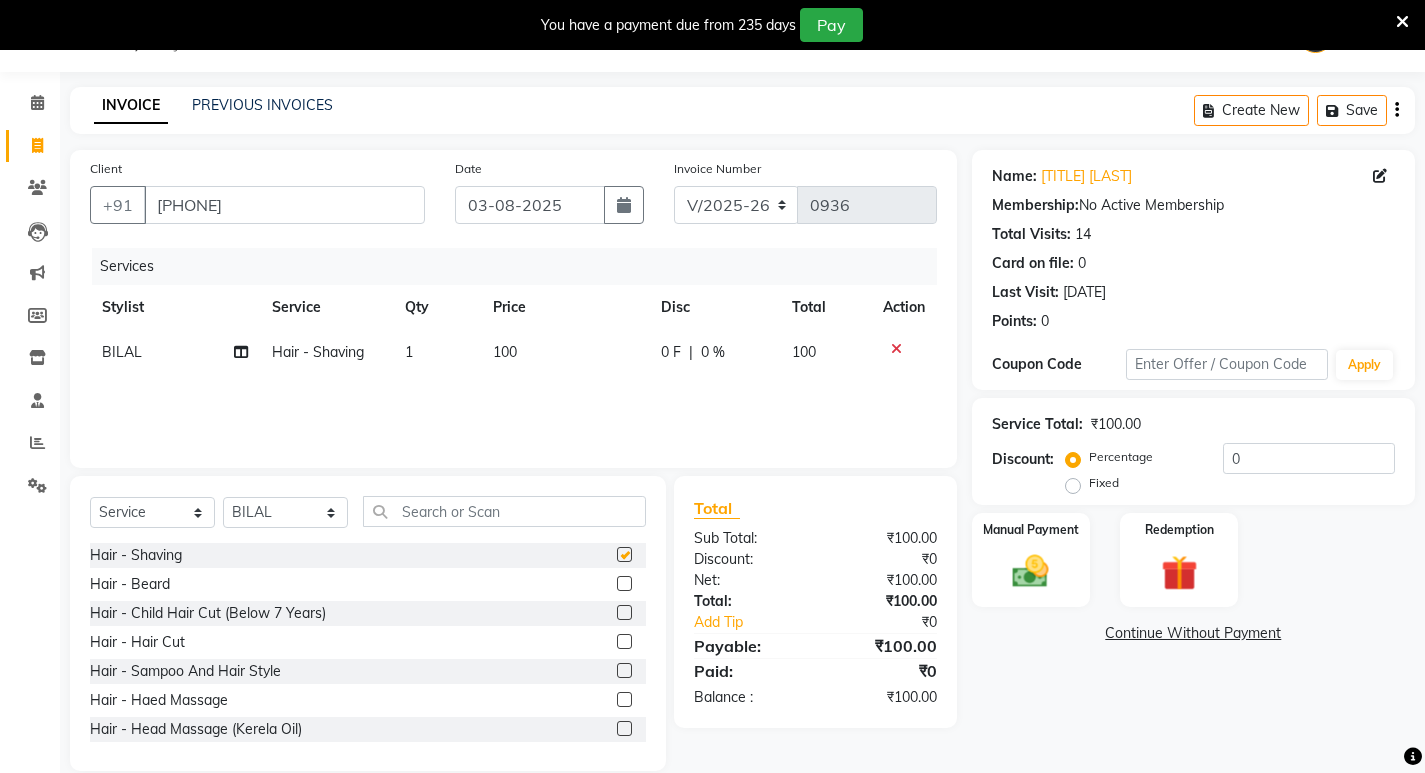 checkbox on "false" 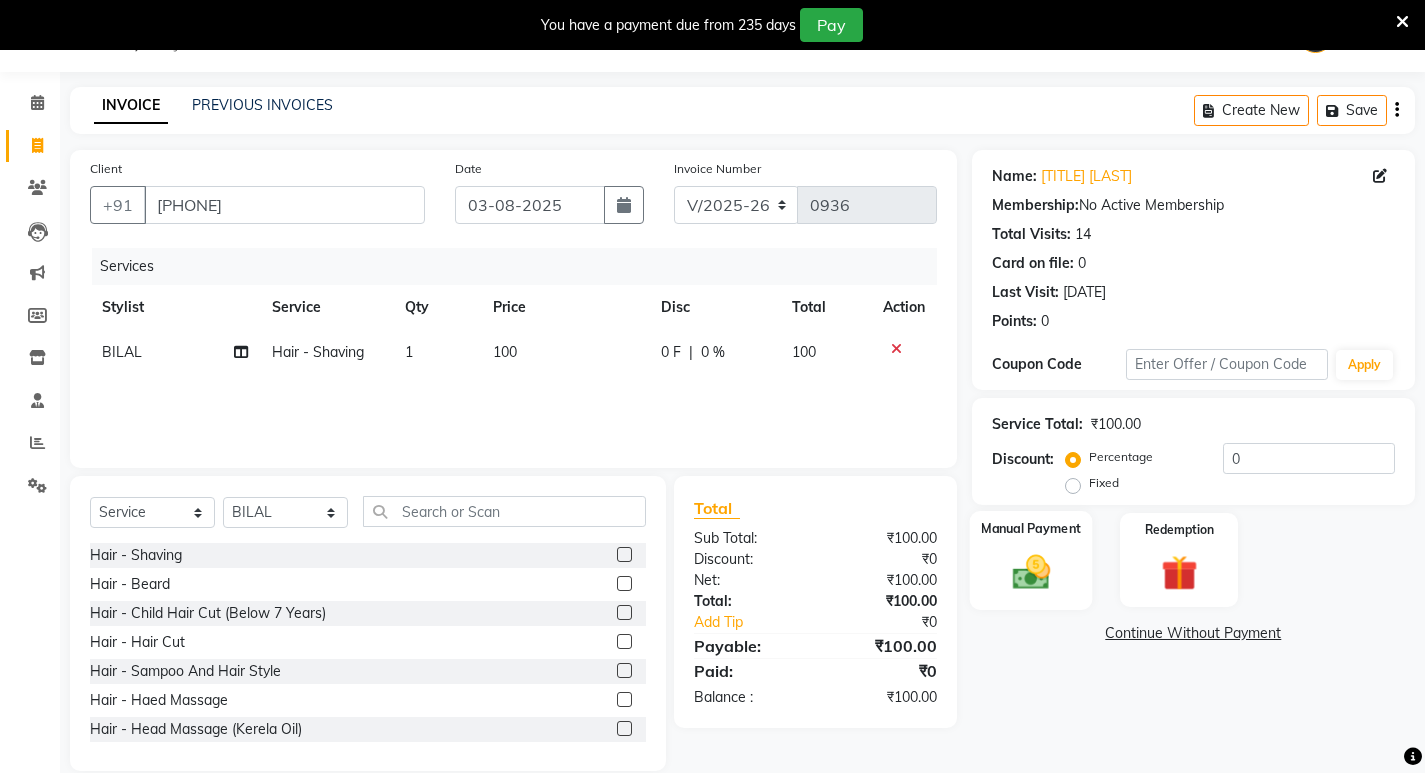 click 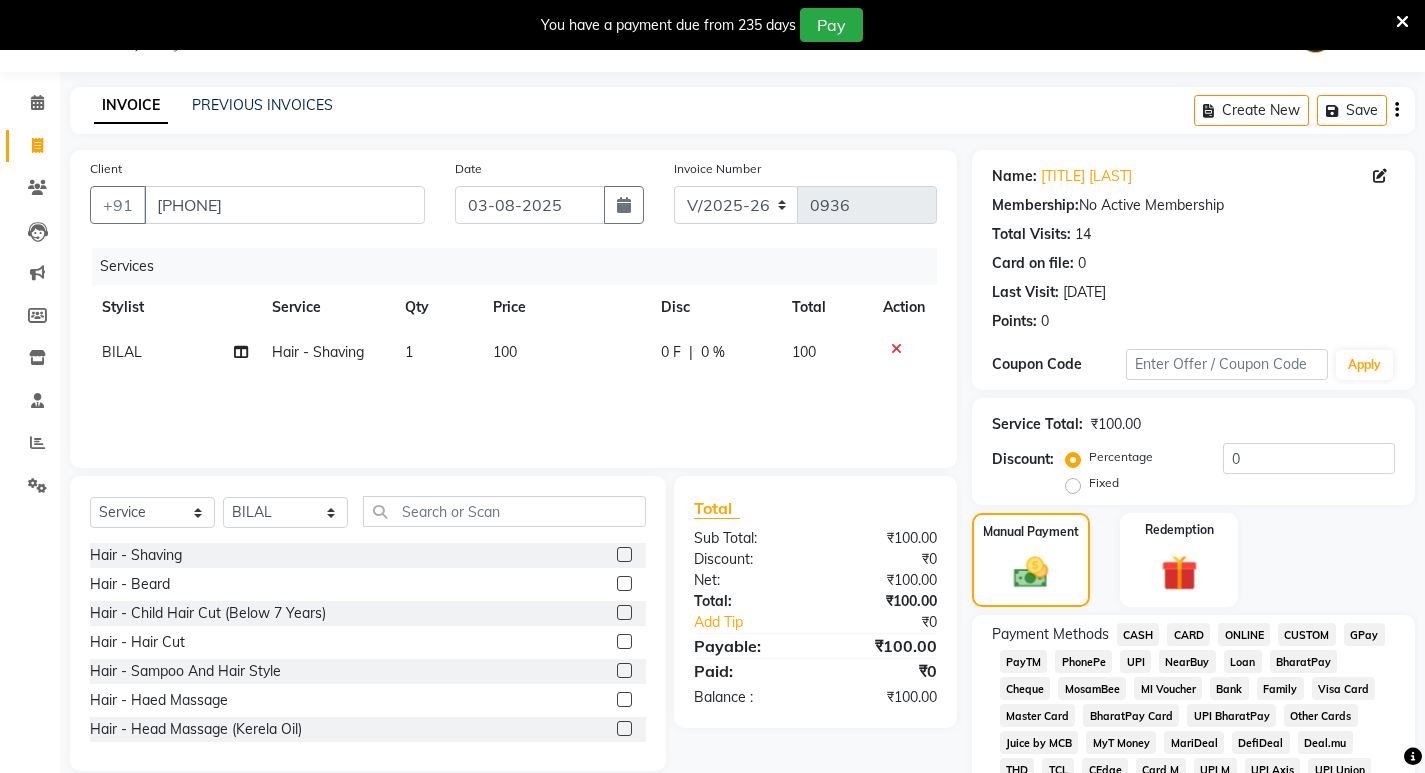click on "CASH" 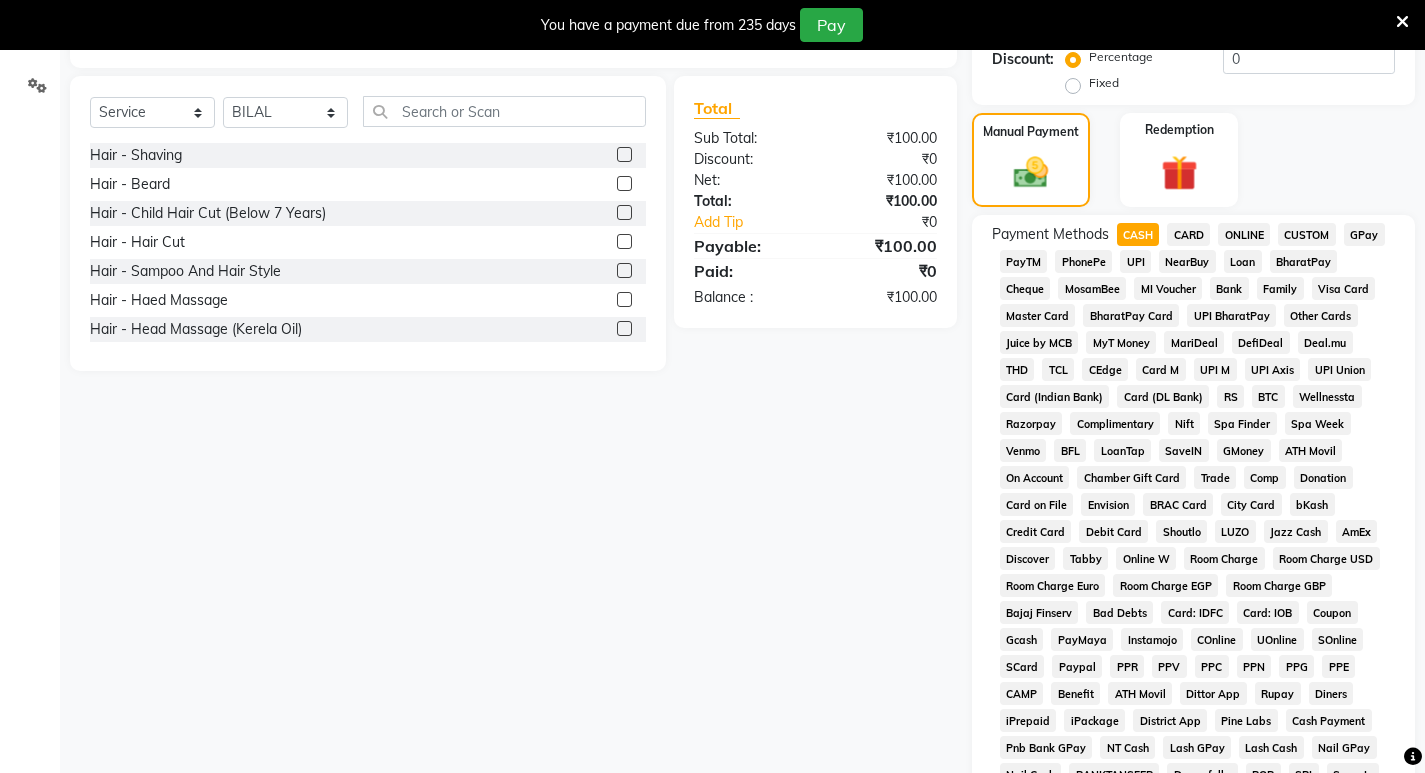 scroll, scrollTop: 750, scrollLeft: 0, axis: vertical 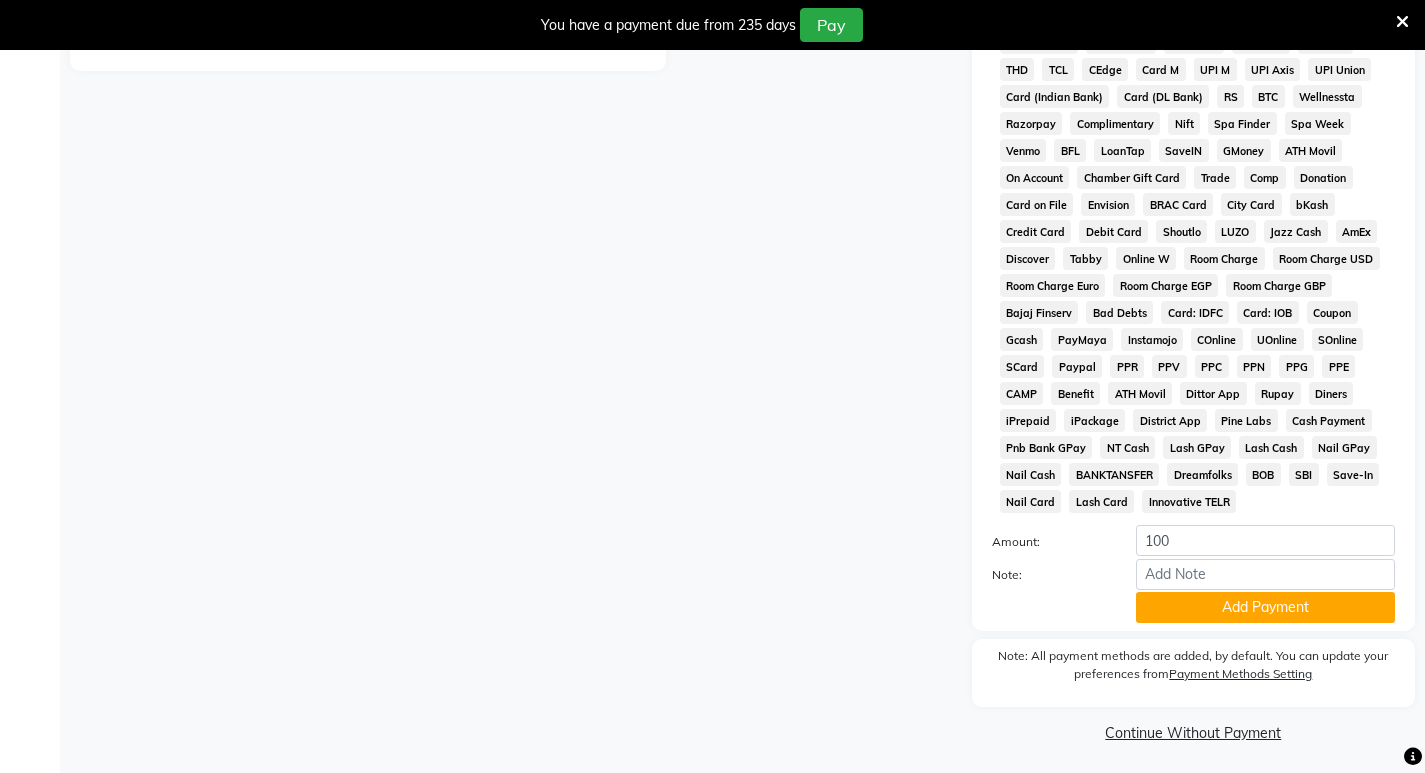click on "Add Payment" 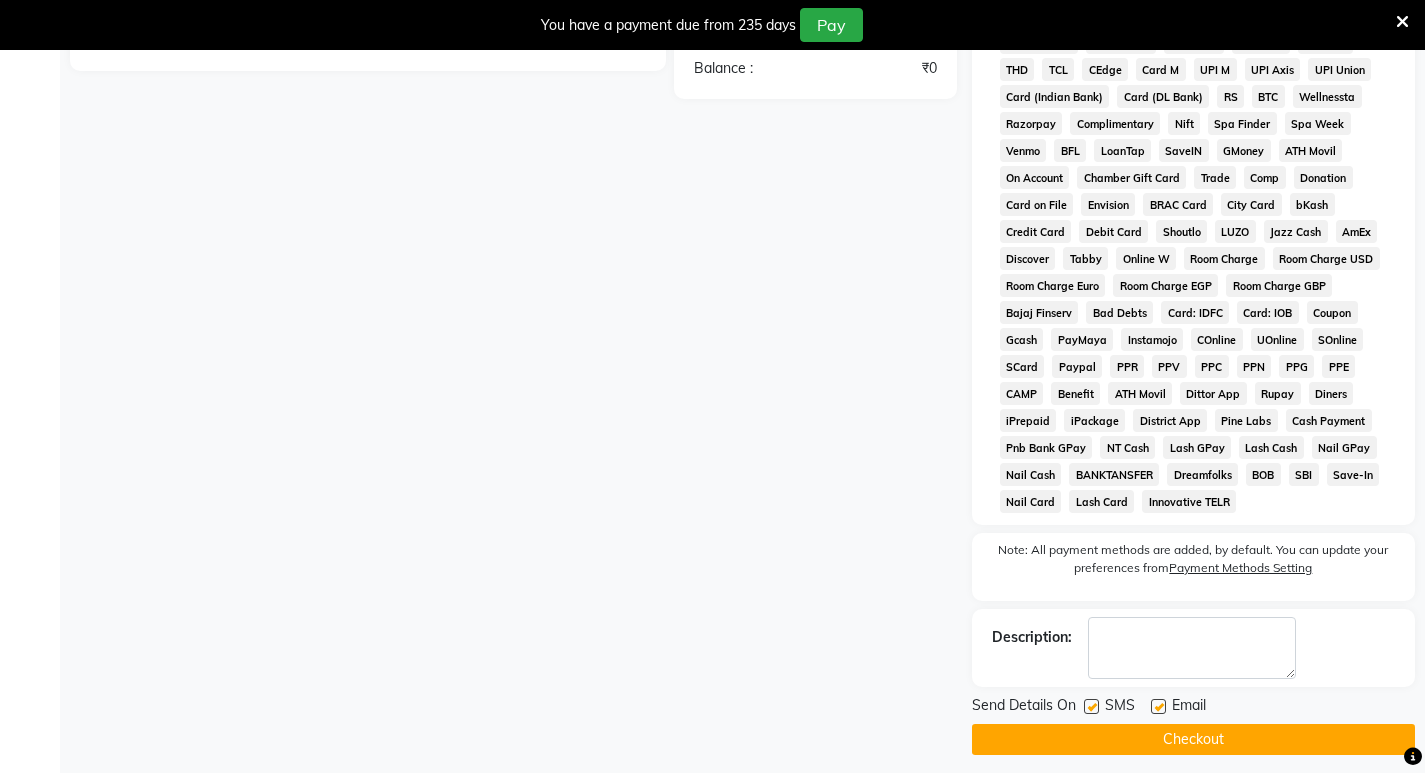 scroll, scrollTop: 762, scrollLeft: 0, axis: vertical 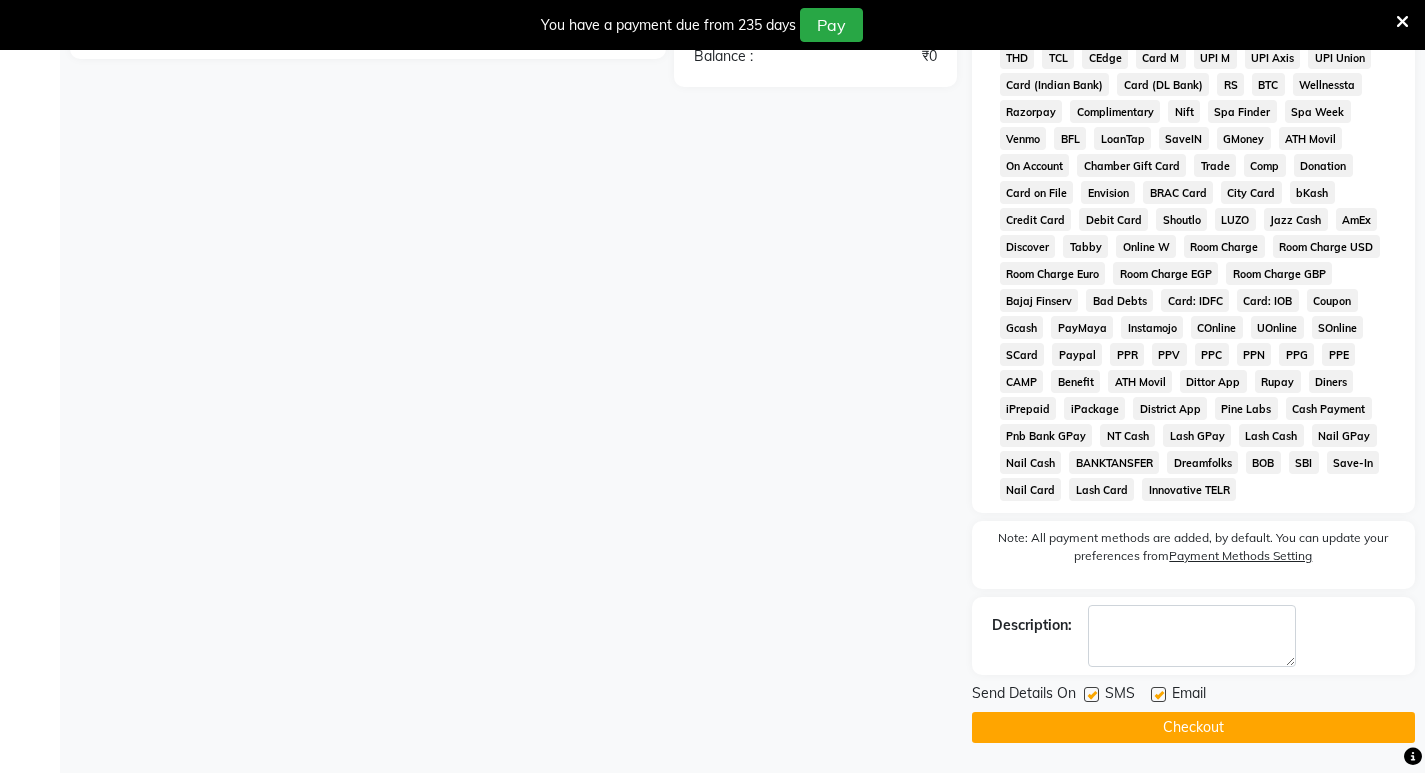click on "Checkout" 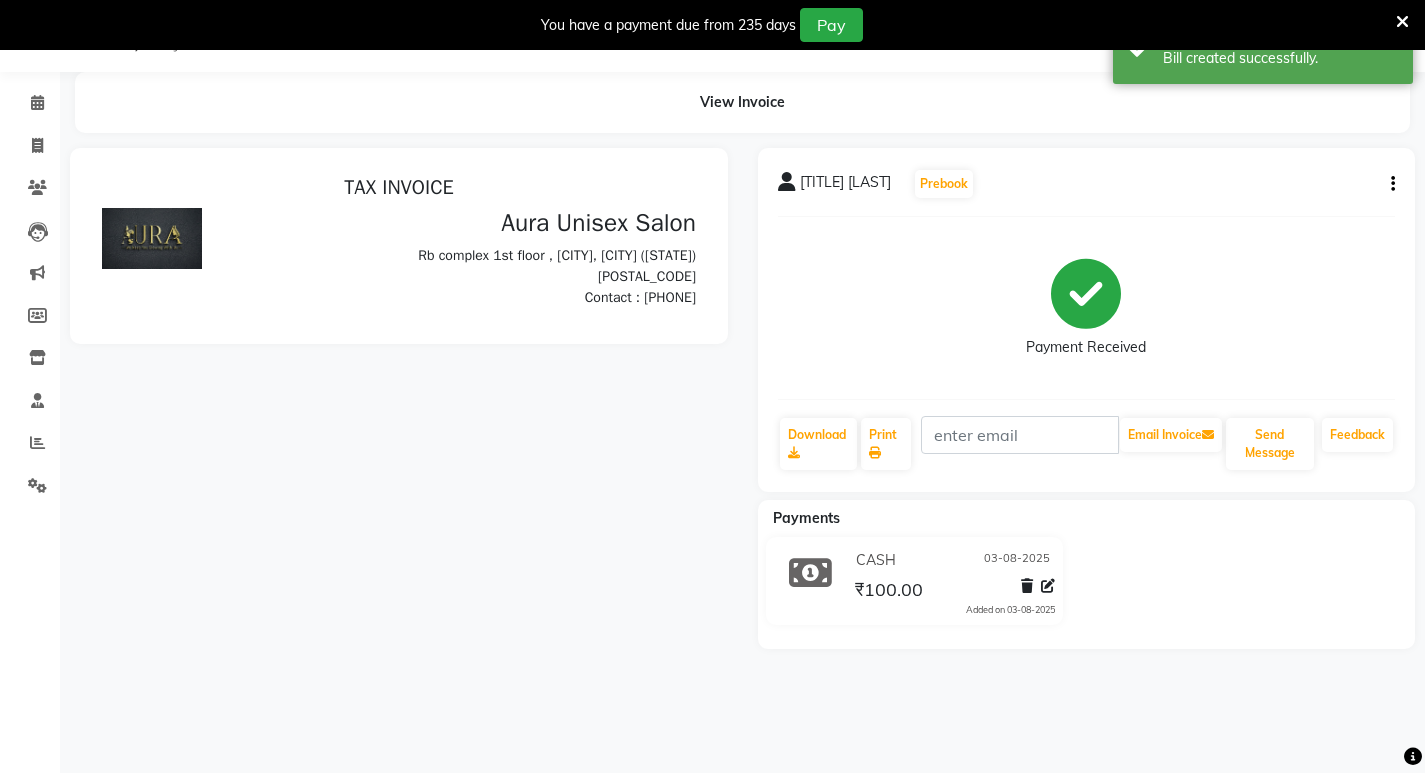 scroll, scrollTop: 0, scrollLeft: 0, axis: both 